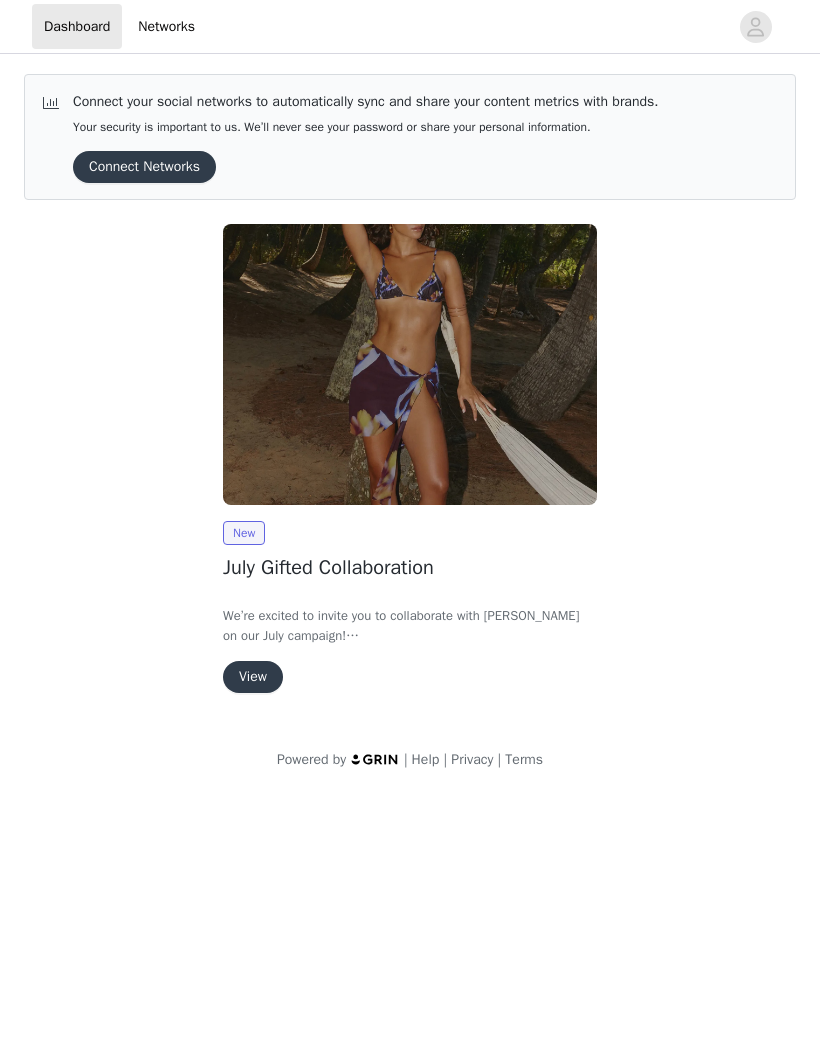 scroll, scrollTop: 0, scrollLeft: 0, axis: both 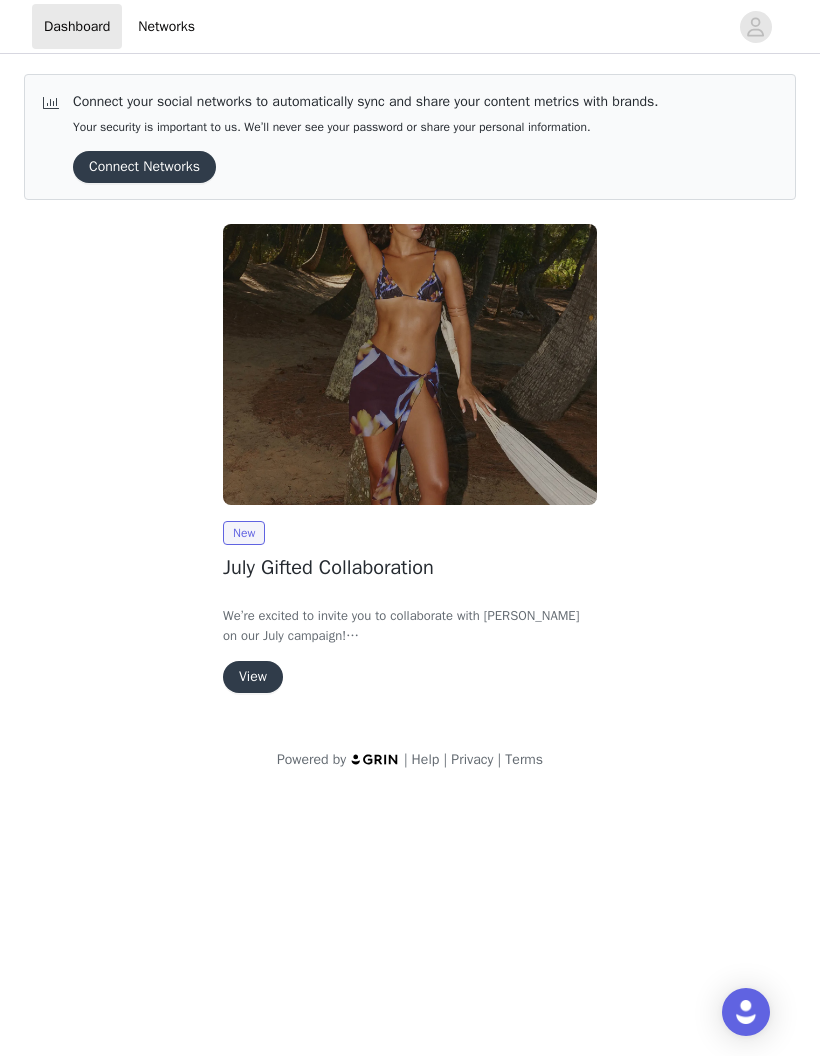 click on "View" at bounding box center (253, 677) 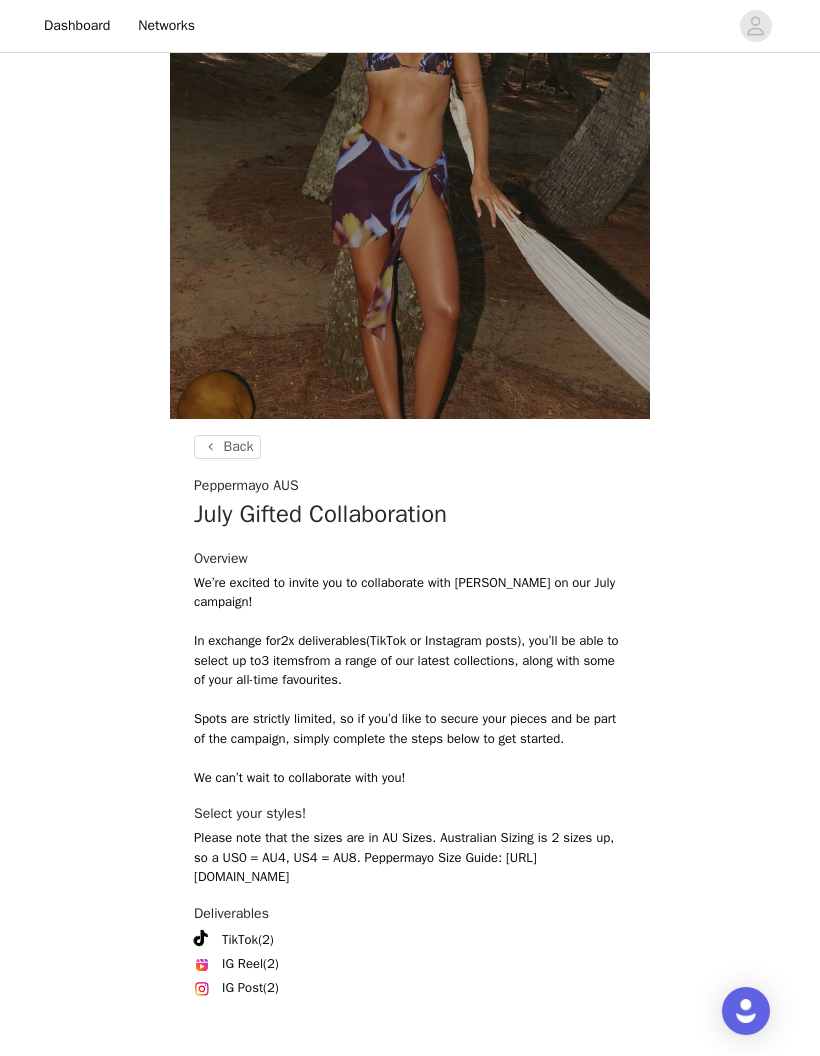 scroll, scrollTop: 160, scrollLeft: 0, axis: vertical 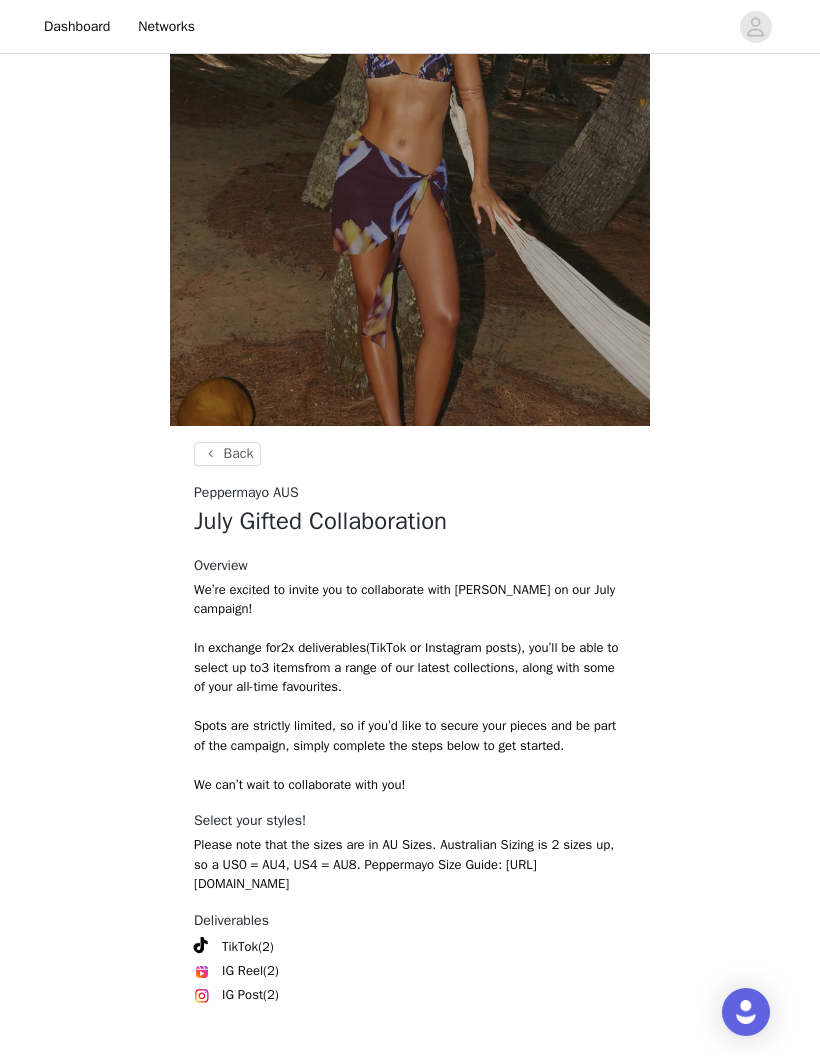 click on "Get Started" at bounding box center [410, 1095] 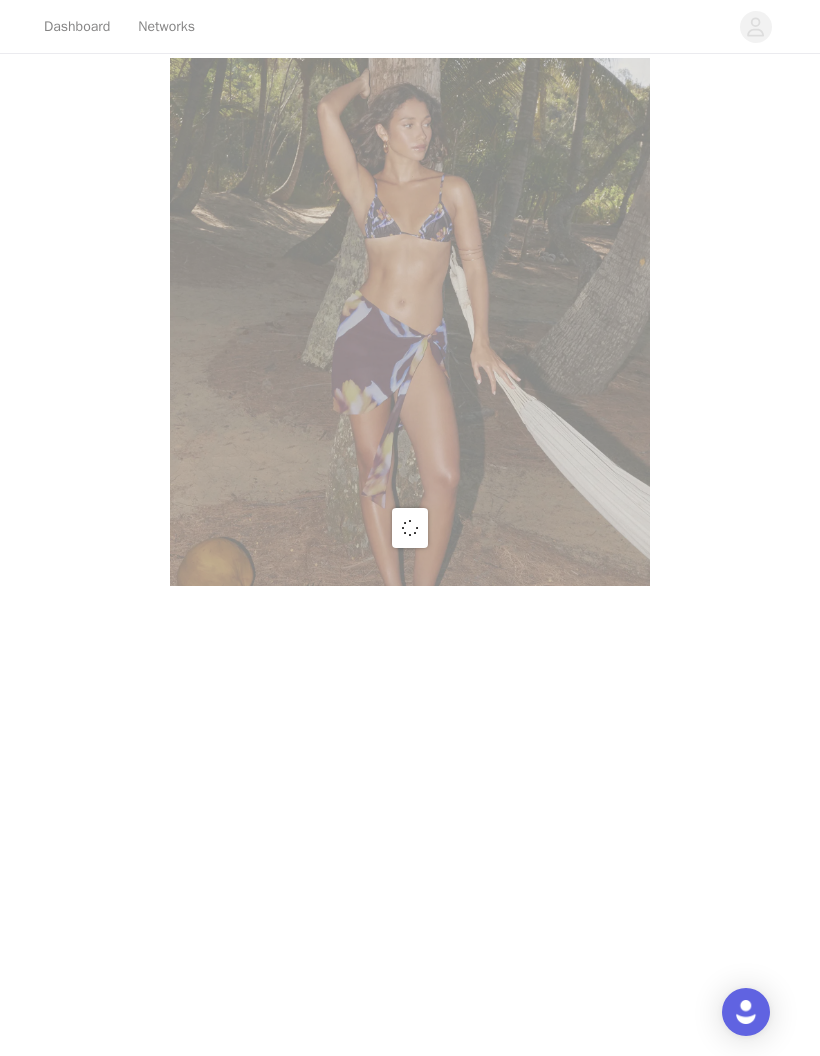 scroll, scrollTop: 0, scrollLeft: 0, axis: both 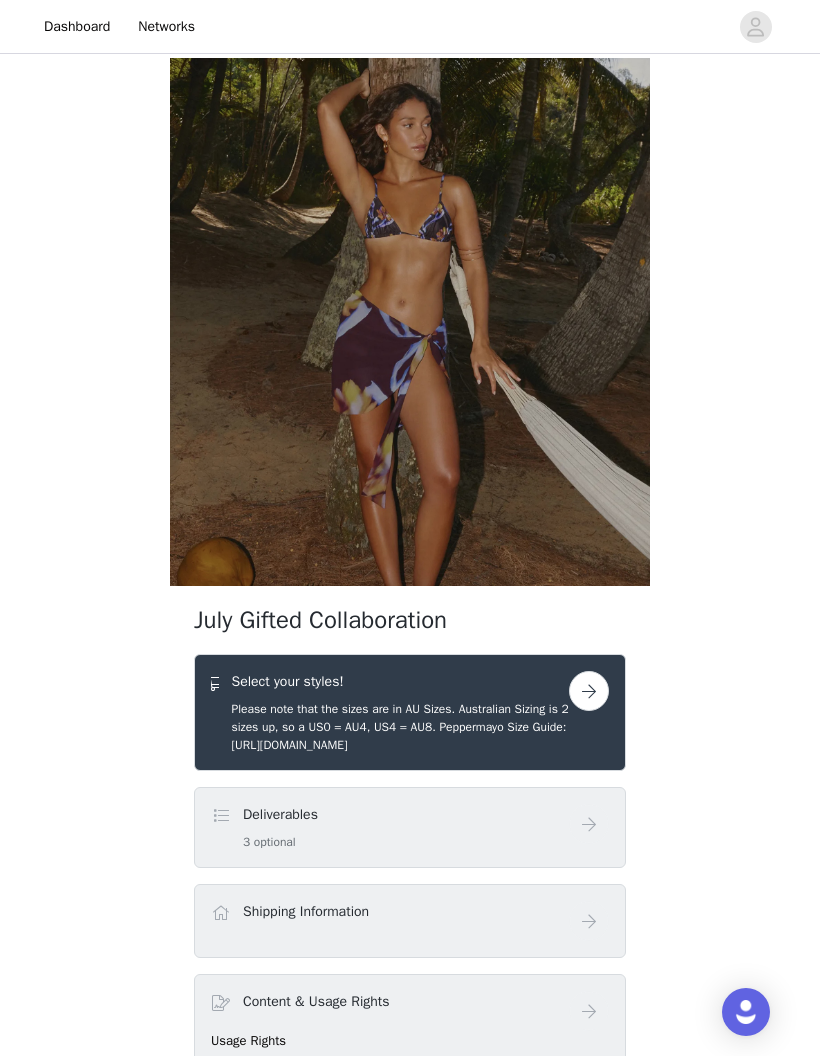 click on "Deliverables   3 optional" at bounding box center (410, 827) 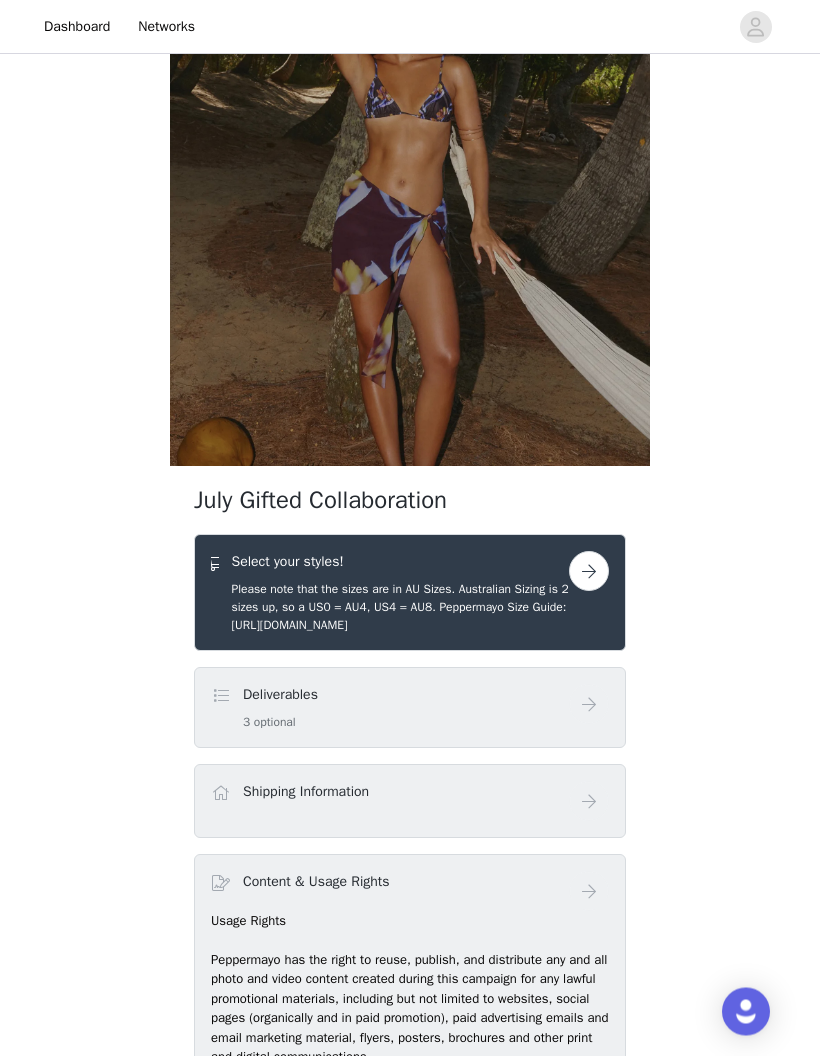 scroll, scrollTop: 120, scrollLeft: 0, axis: vertical 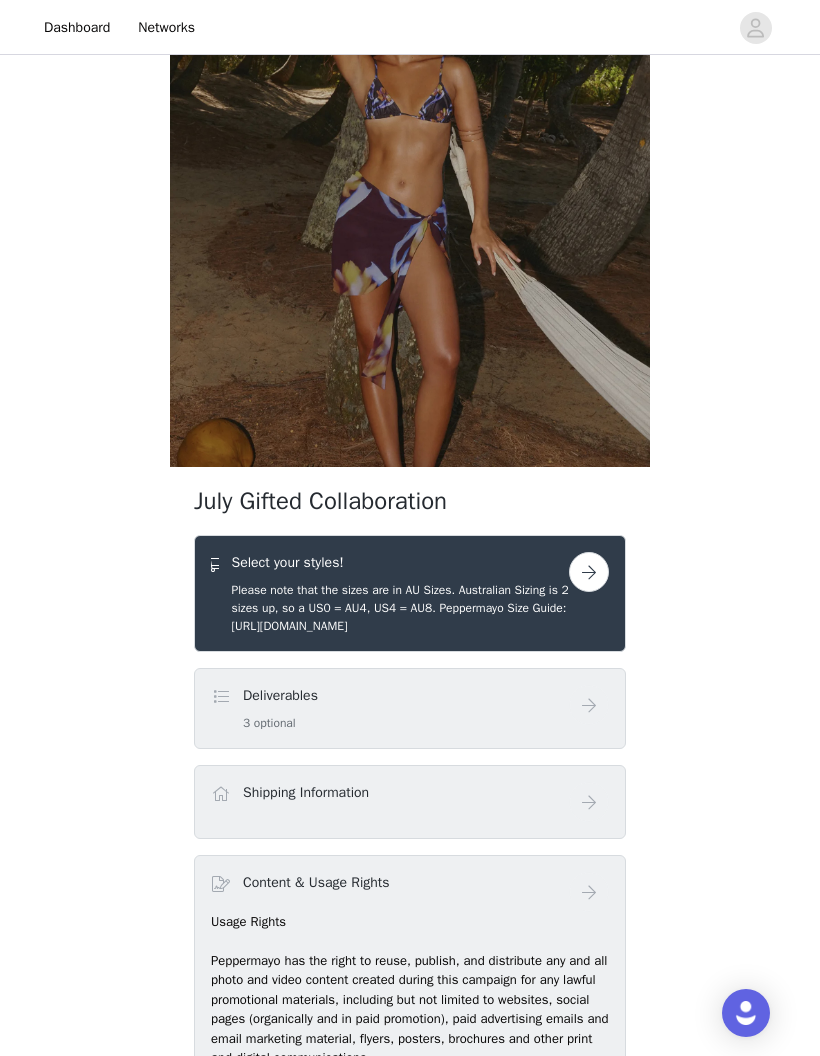 click at bounding box center (589, 571) 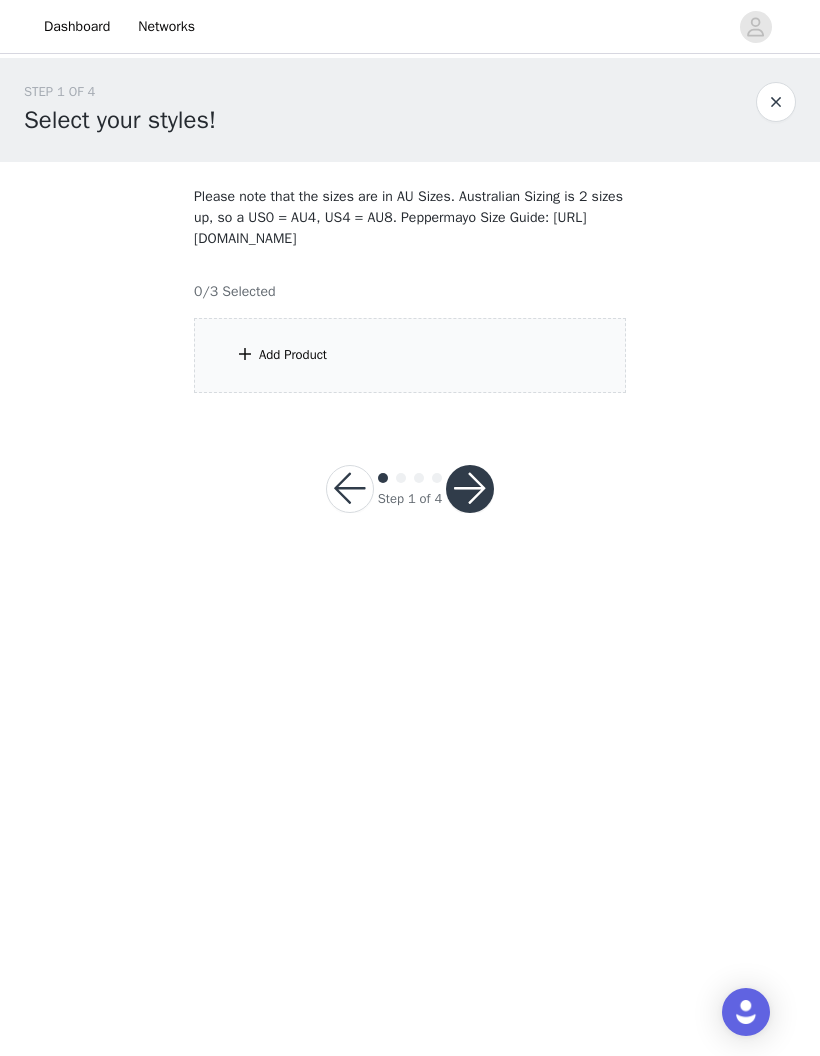 click on "Add Product" at bounding box center [410, 355] 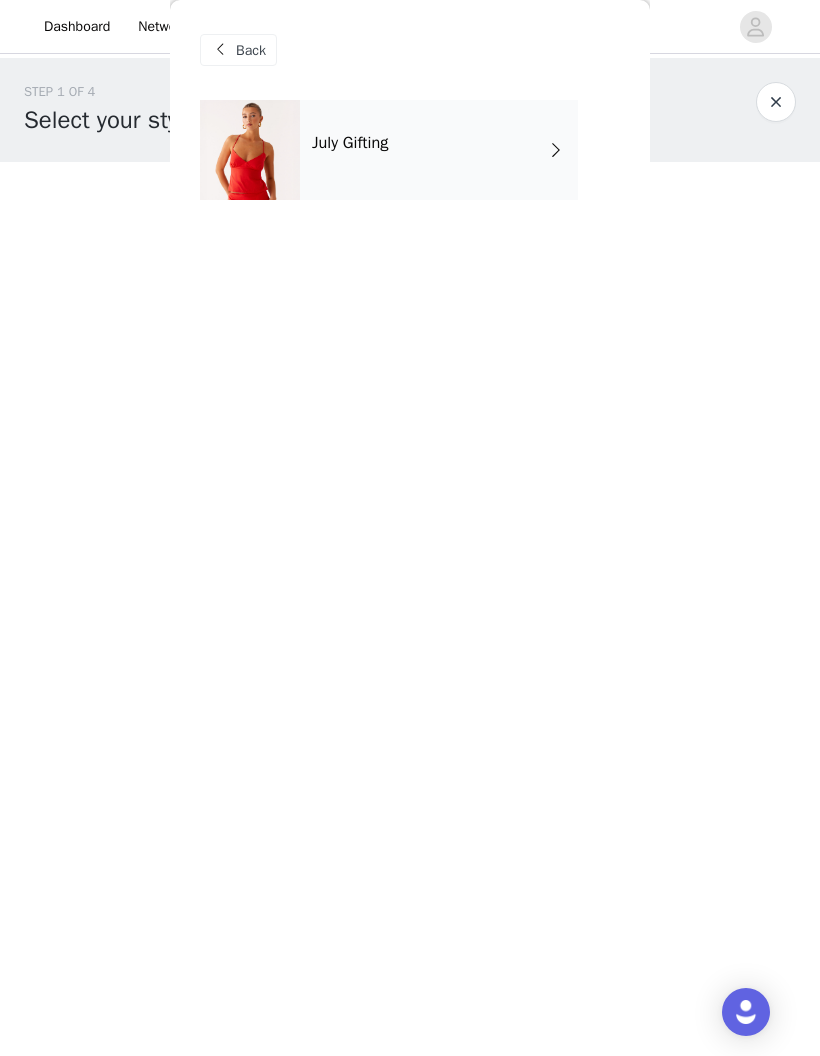 click on "July Gifting" at bounding box center [439, 150] 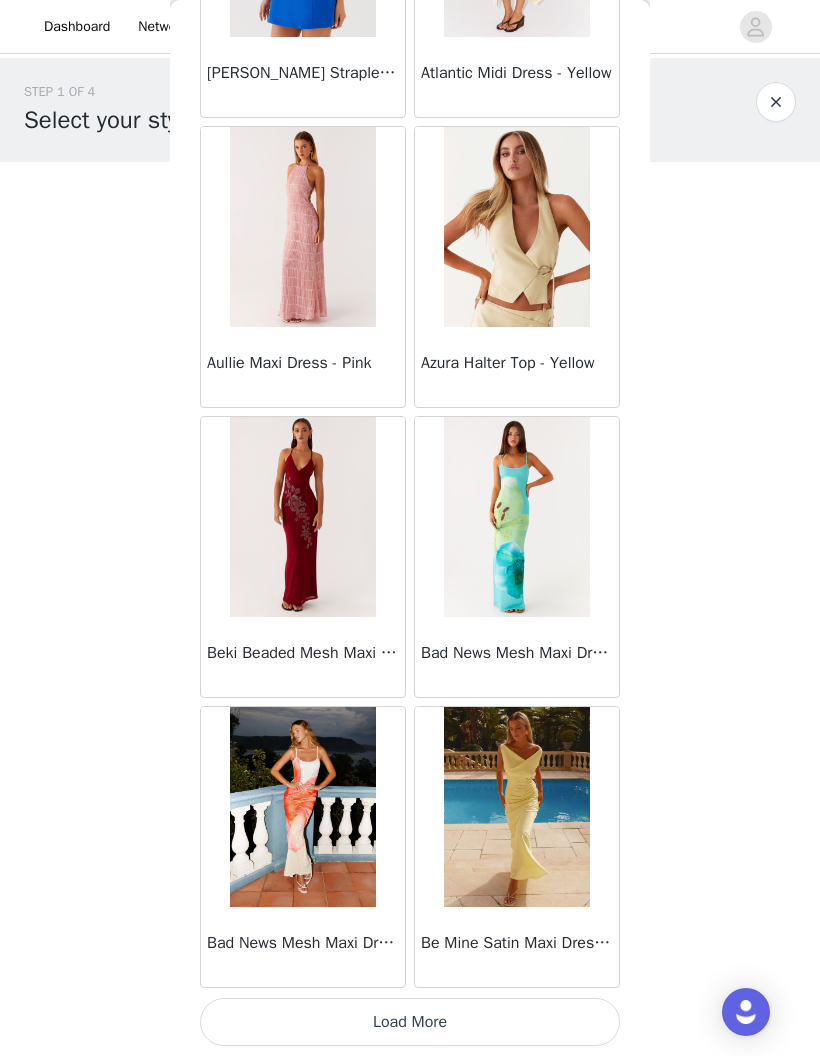 scroll, scrollTop: 2004, scrollLeft: 0, axis: vertical 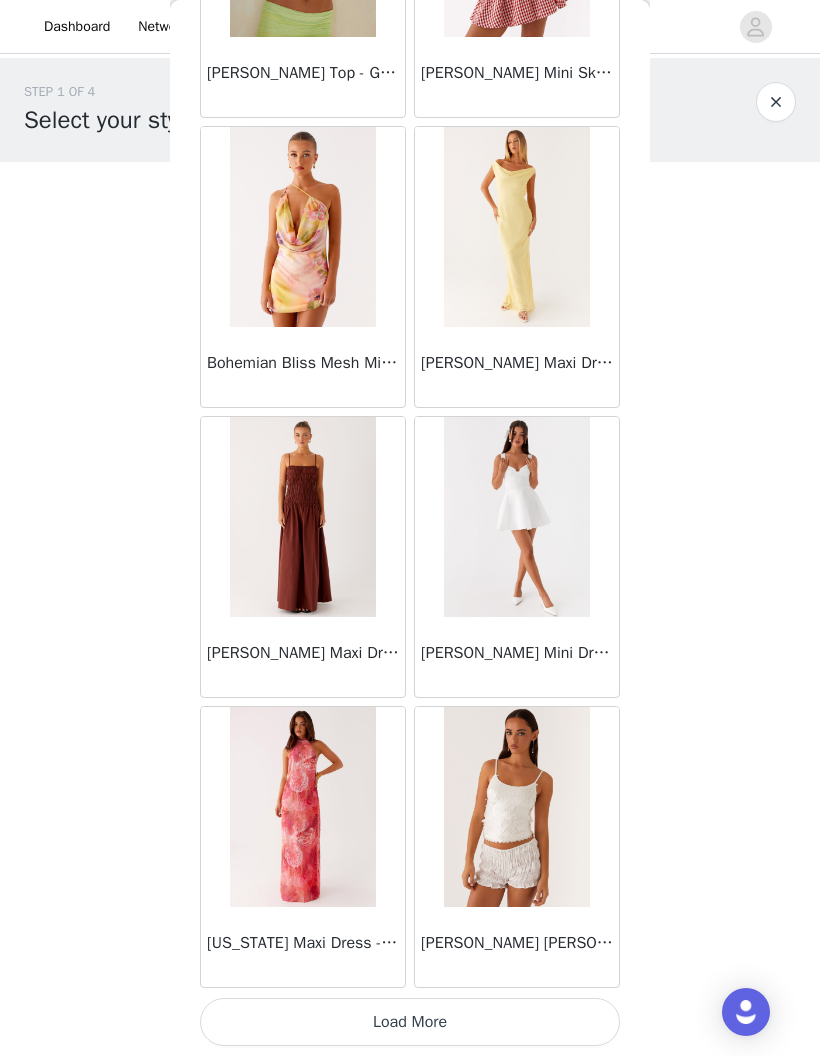 click on "Load More" at bounding box center [410, 1022] 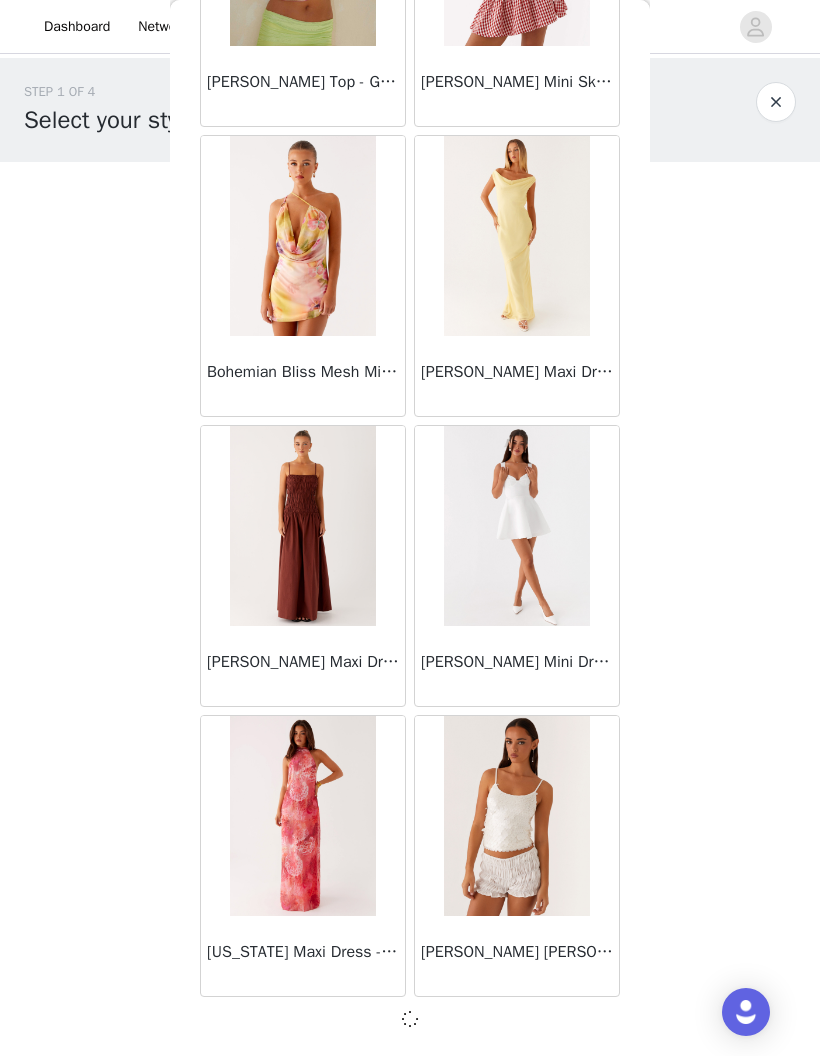 scroll, scrollTop: 4895, scrollLeft: 0, axis: vertical 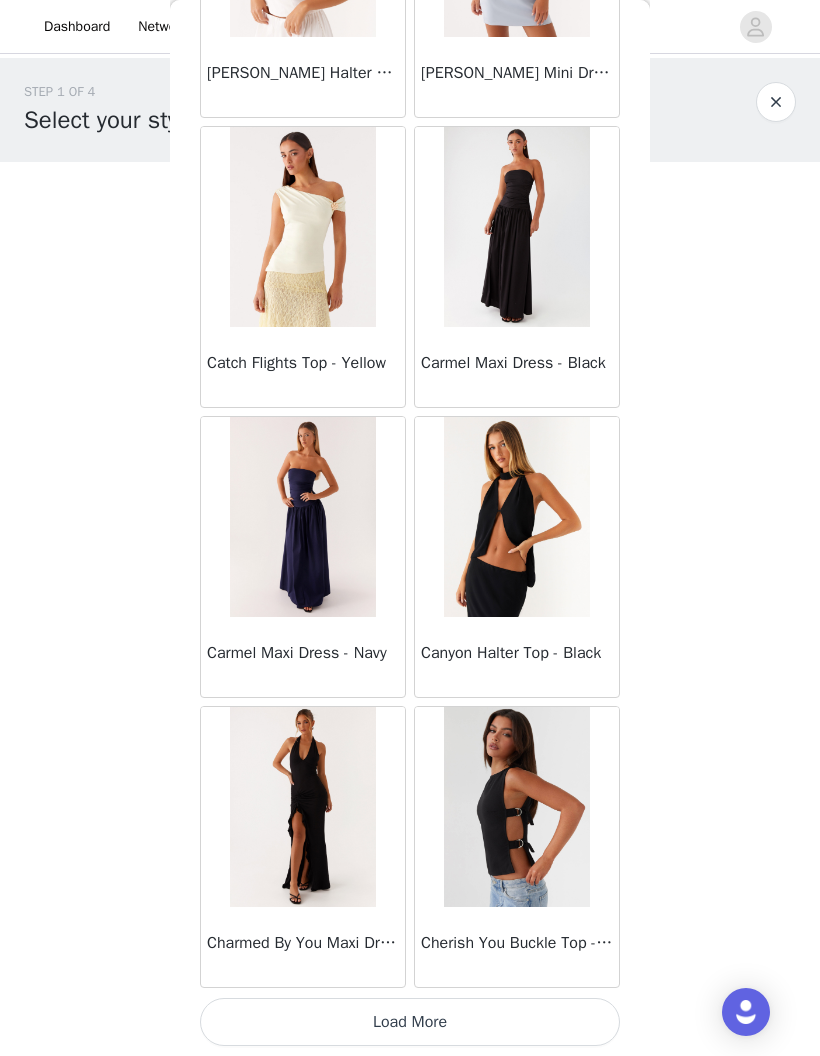 click on "Load More" at bounding box center (410, 1022) 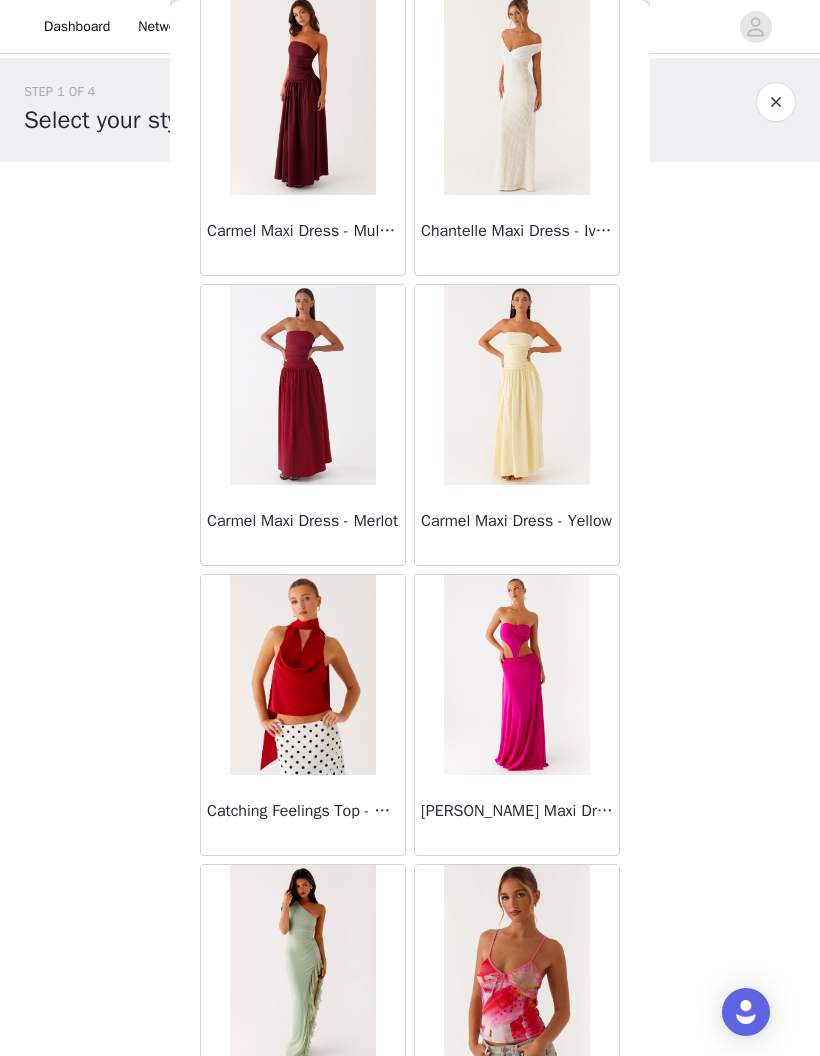 scroll, scrollTop: 10004, scrollLeft: 0, axis: vertical 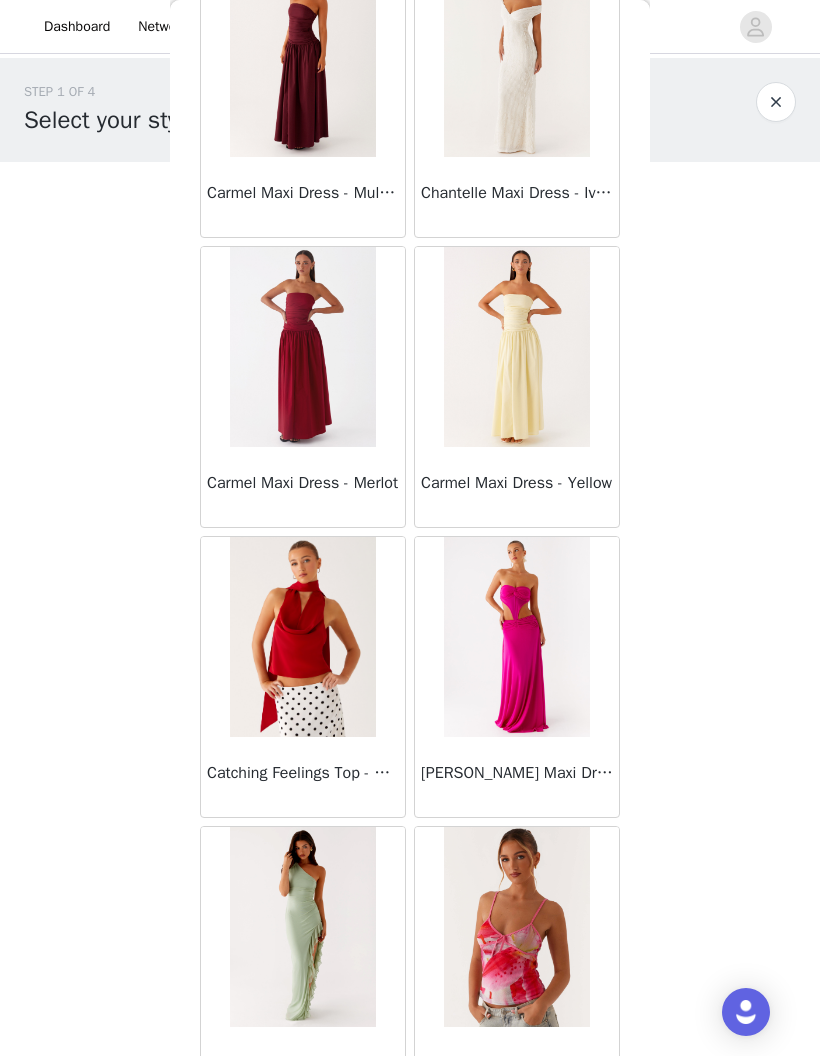click at bounding box center (516, 347) 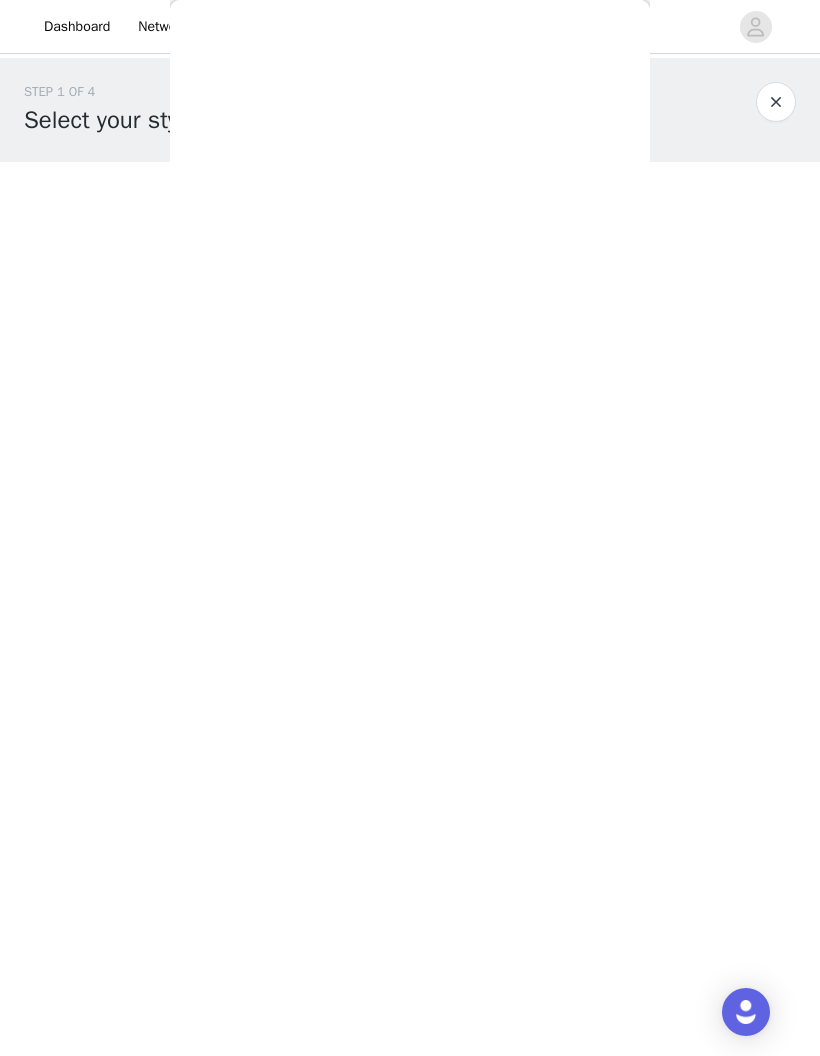 scroll, scrollTop: 0, scrollLeft: 0, axis: both 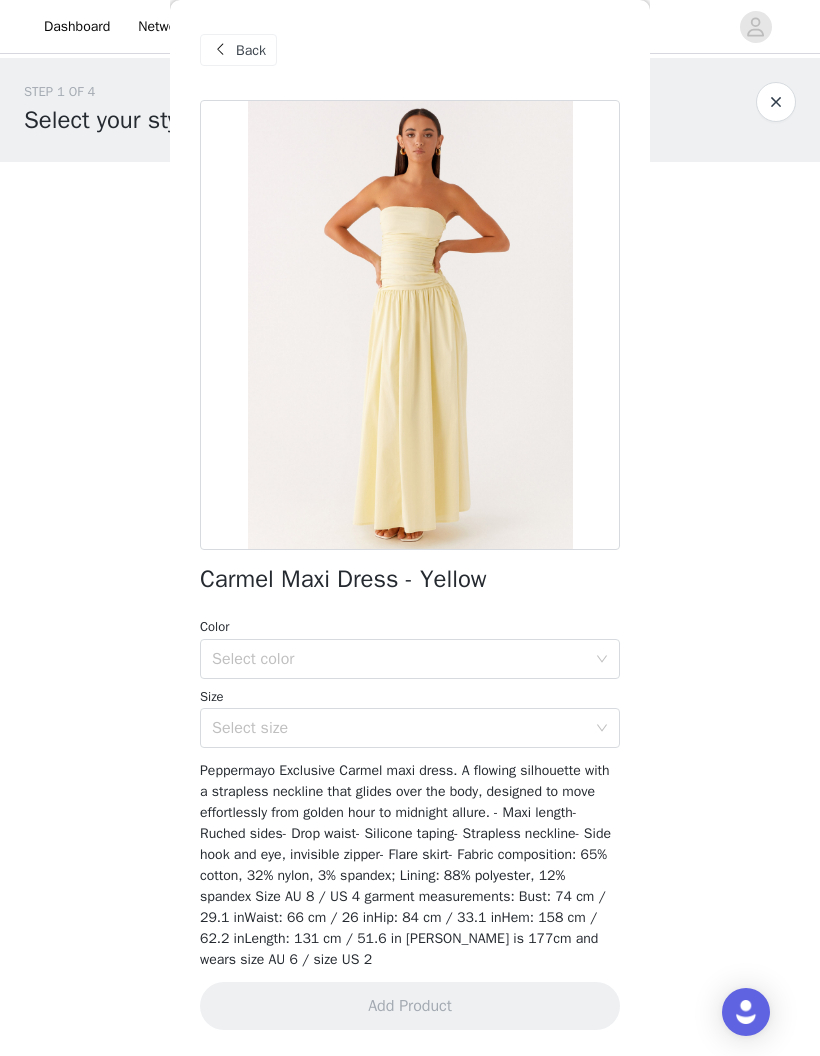 click on "Select color" at bounding box center [399, 659] 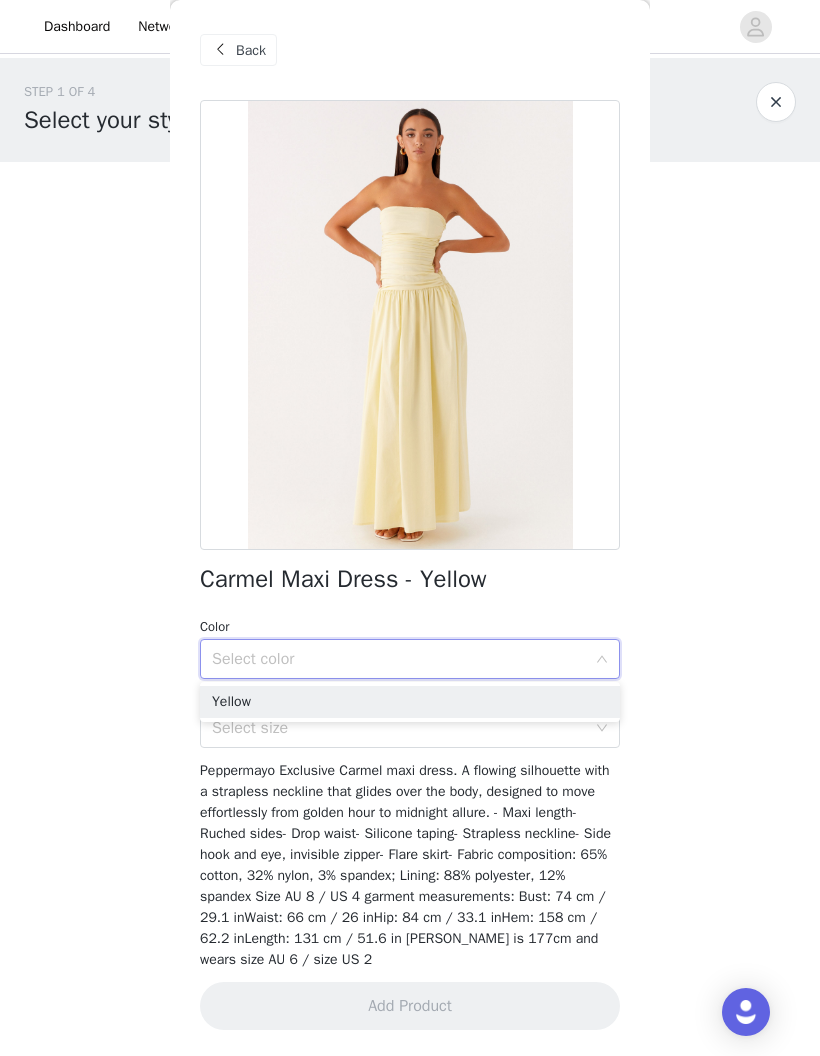 click on "Yellow" at bounding box center (410, 702) 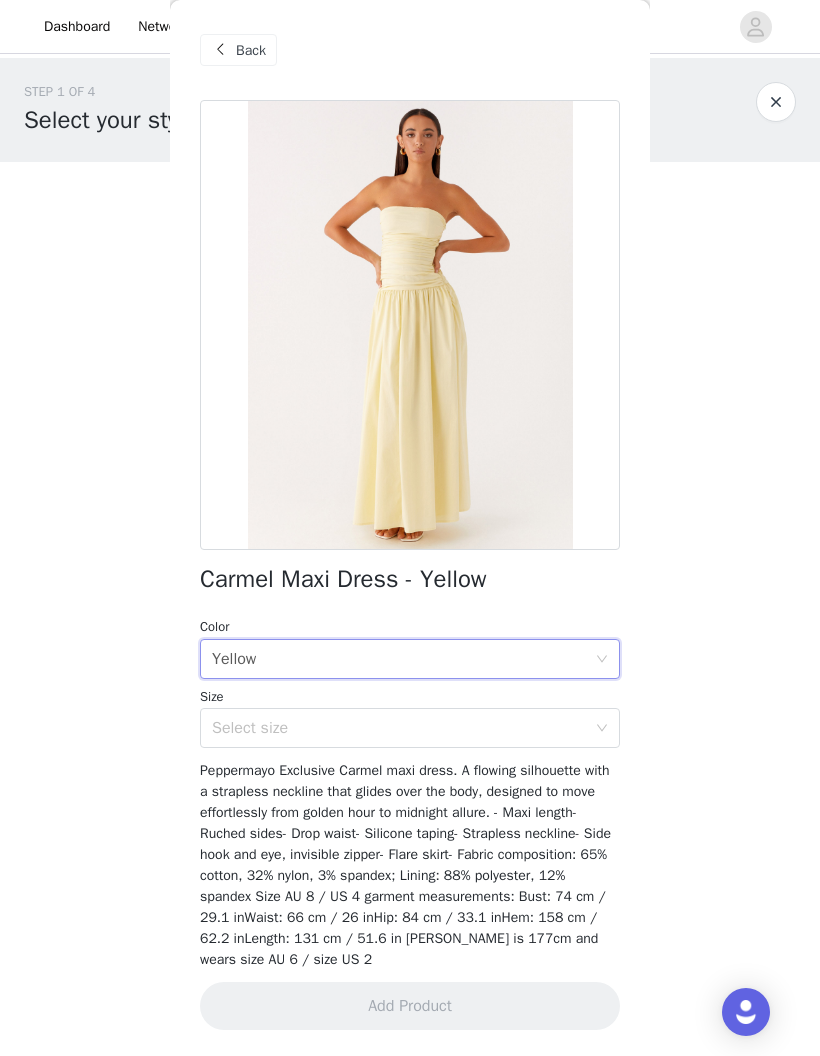 click on "Select size" at bounding box center (399, 728) 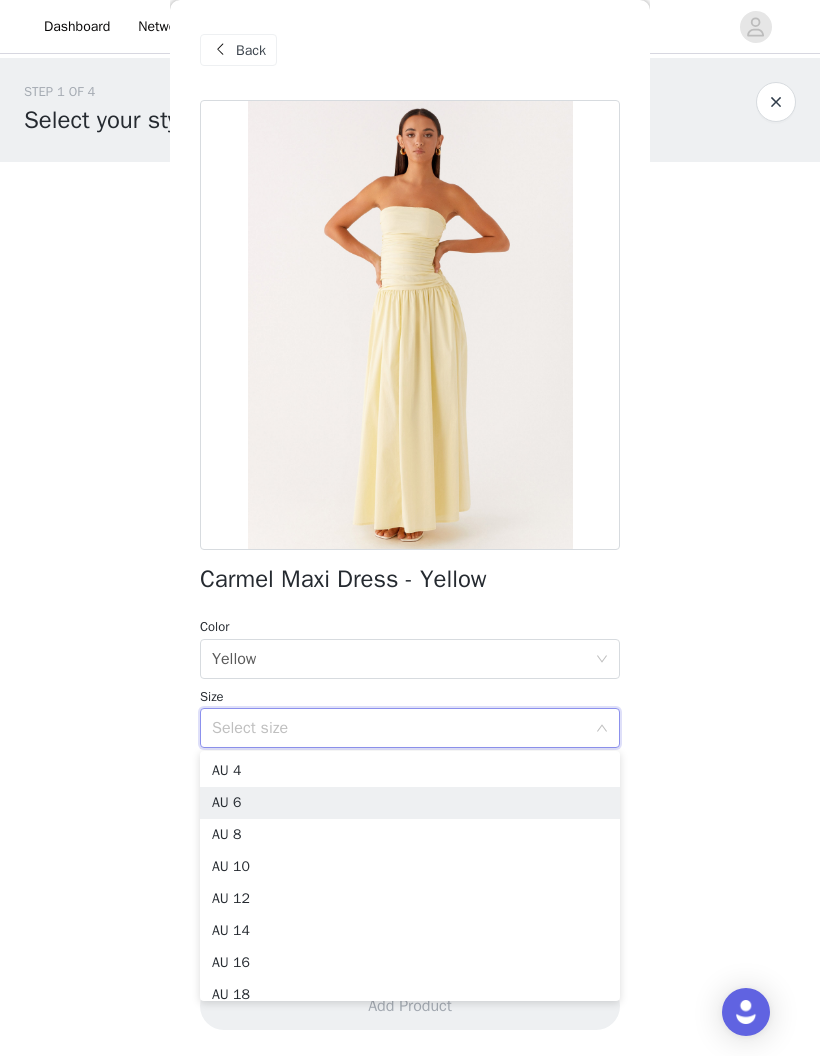 click on "AU 6" at bounding box center [410, 803] 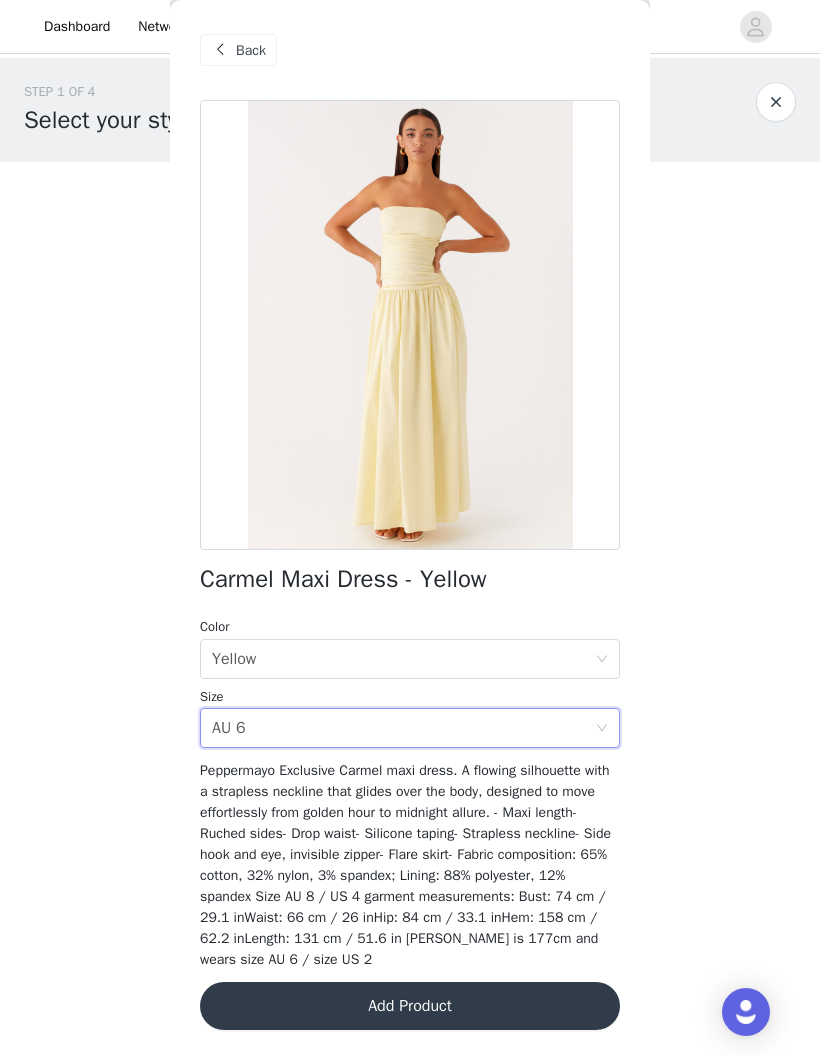 click on "Add Product" at bounding box center (410, 1006) 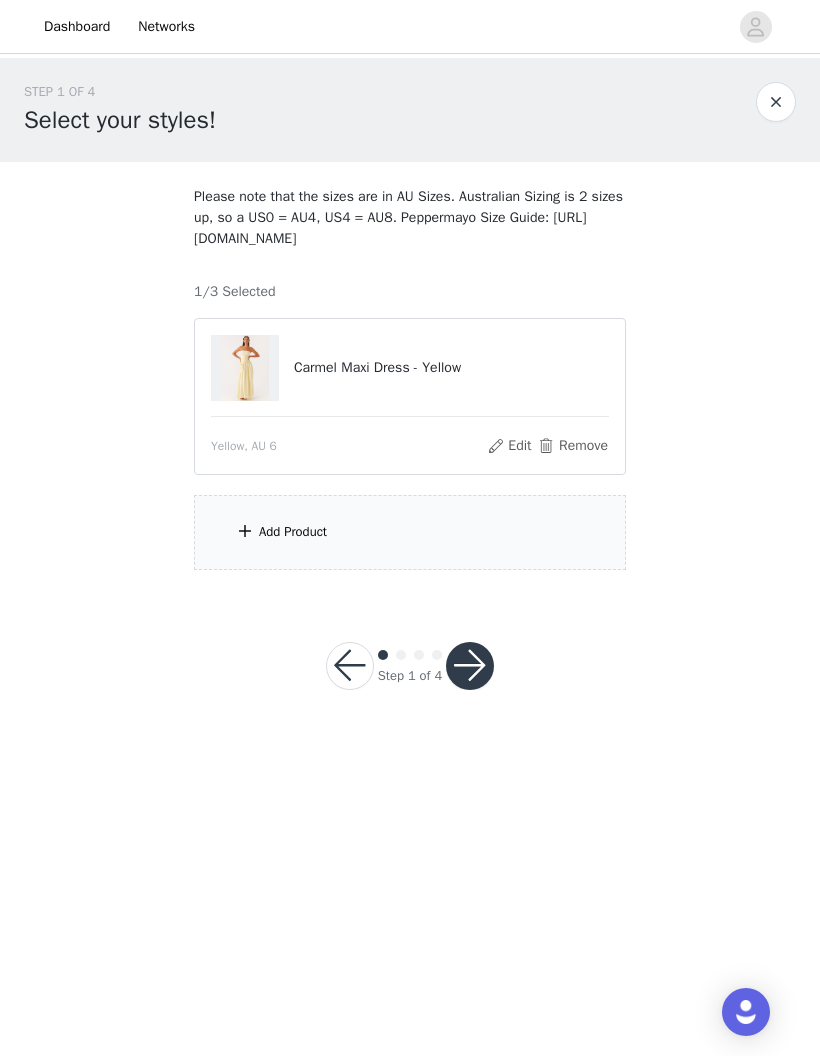 click on "Add Product" at bounding box center [410, 532] 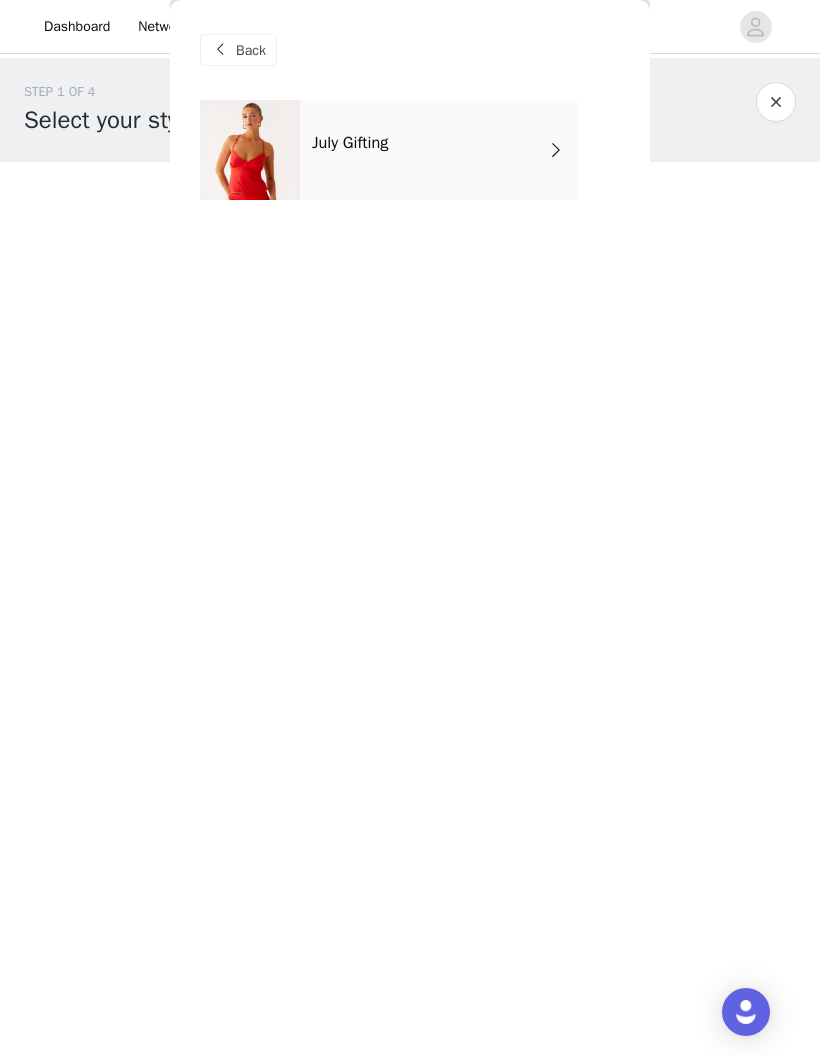 click on "July Gifting" at bounding box center (439, 150) 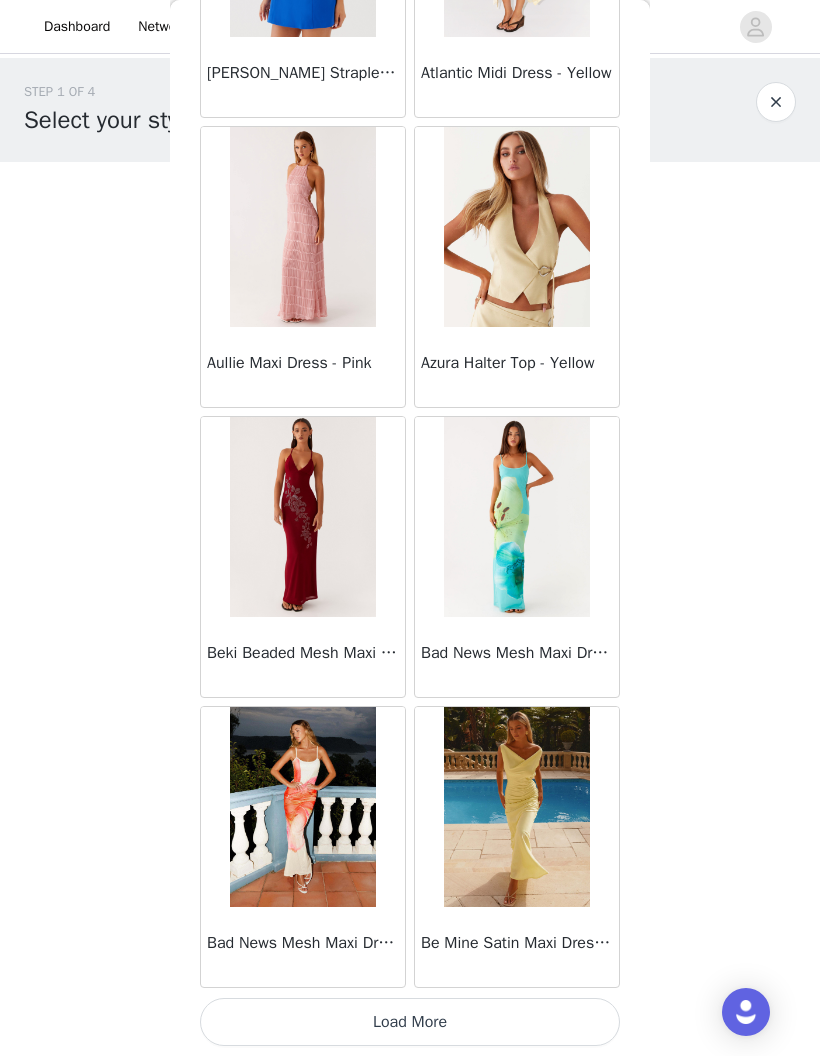 click on "Load More" at bounding box center (410, 1022) 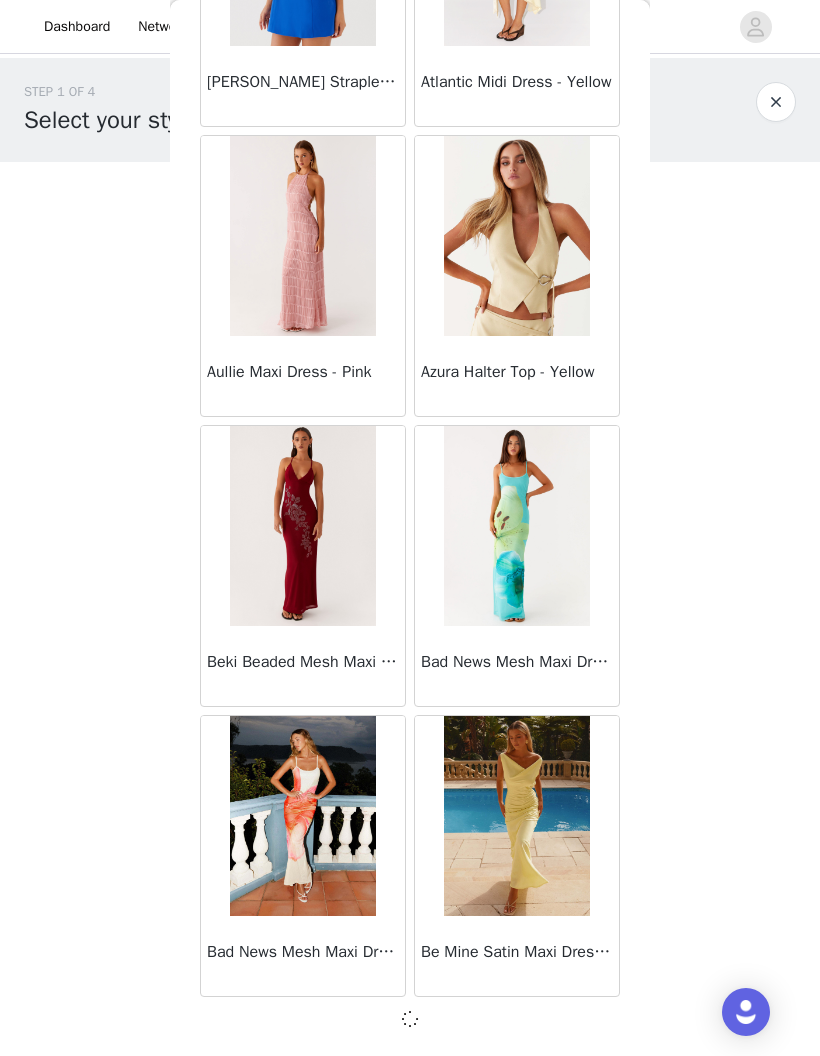 scroll, scrollTop: 1995, scrollLeft: 0, axis: vertical 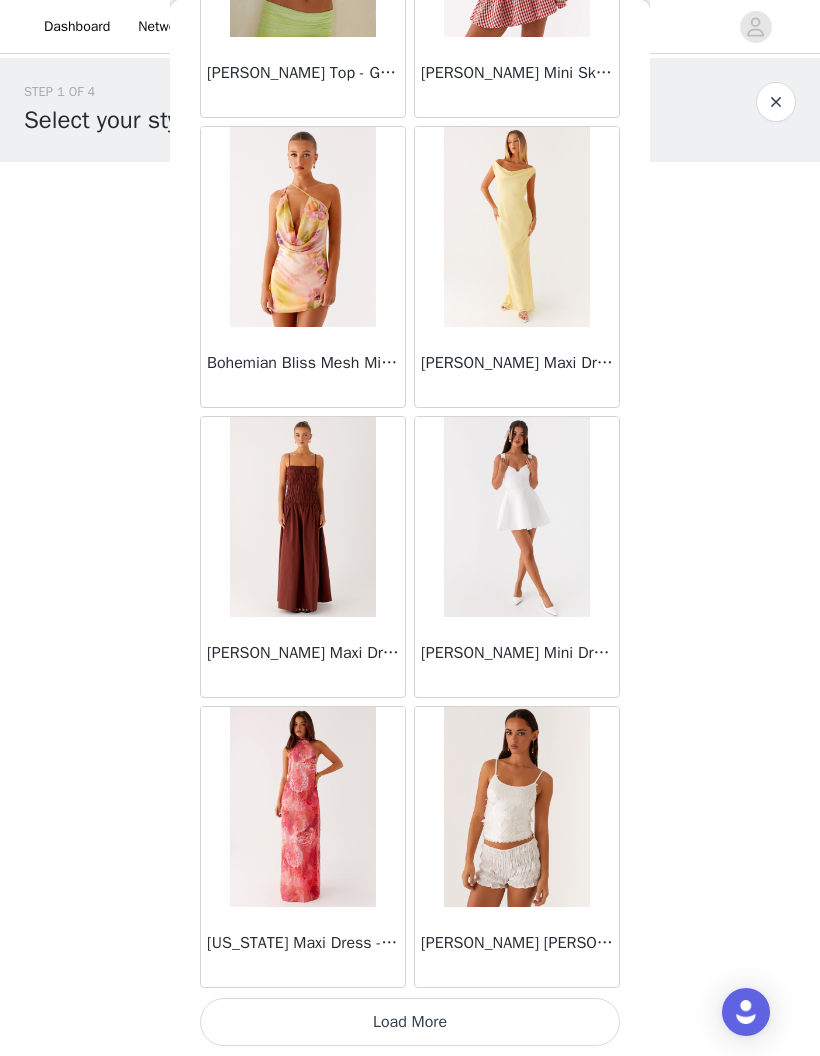 click on "Load More" at bounding box center (410, 1022) 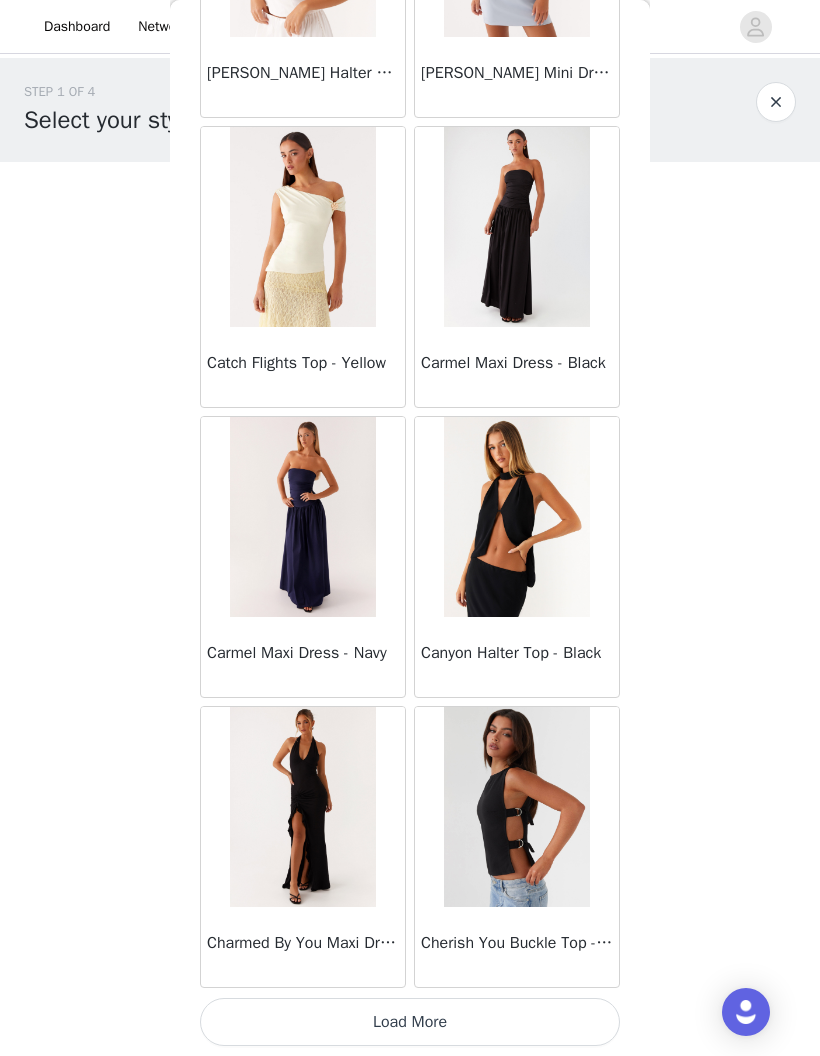 scroll, scrollTop: 7795, scrollLeft: 0, axis: vertical 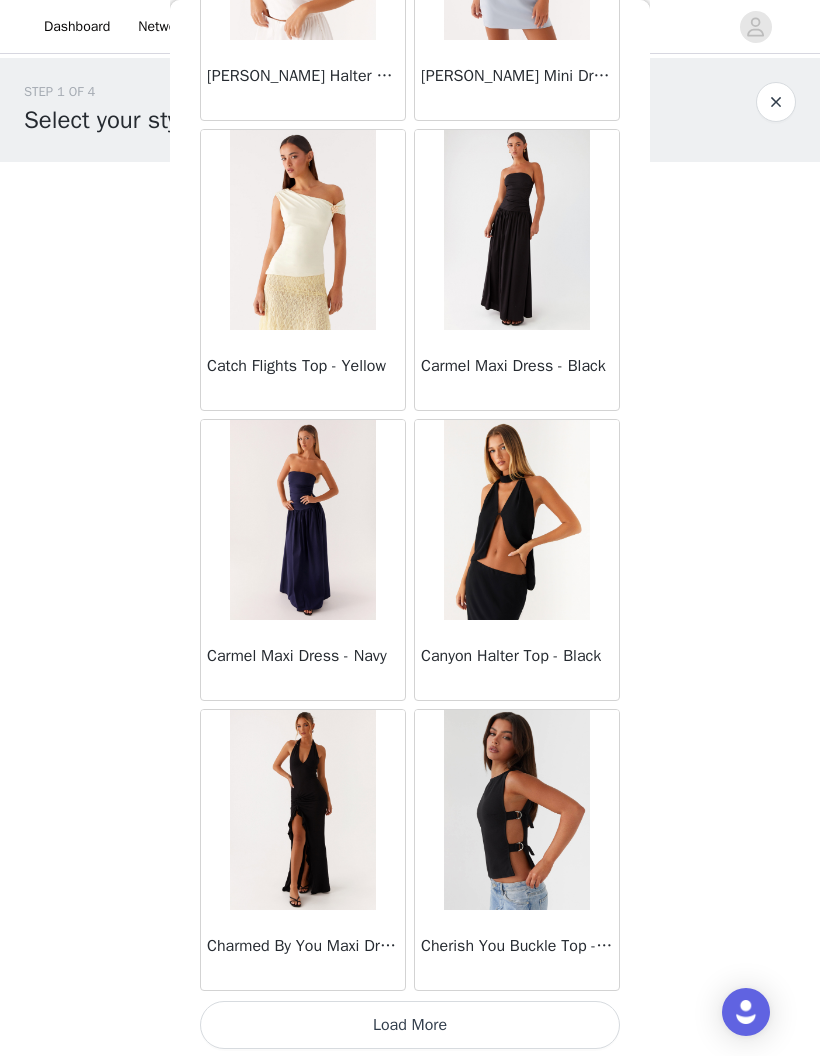 click on "Load More" at bounding box center (410, 1025) 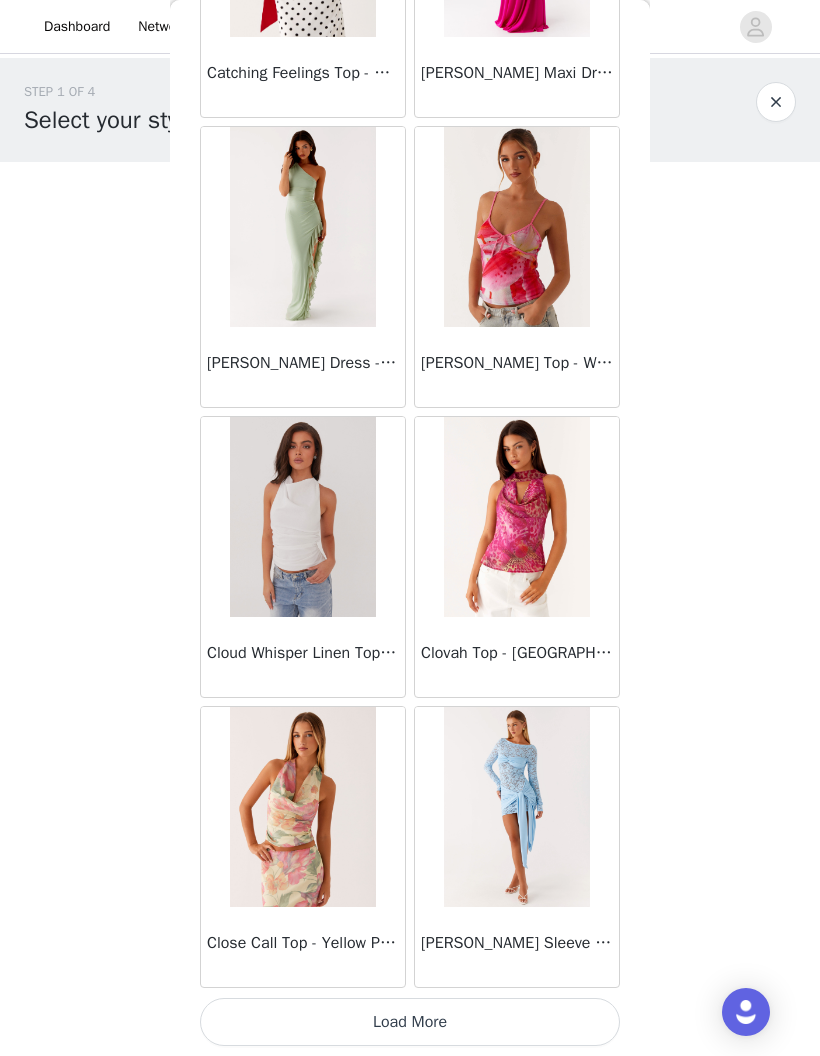 click on "Load More" at bounding box center (410, 1022) 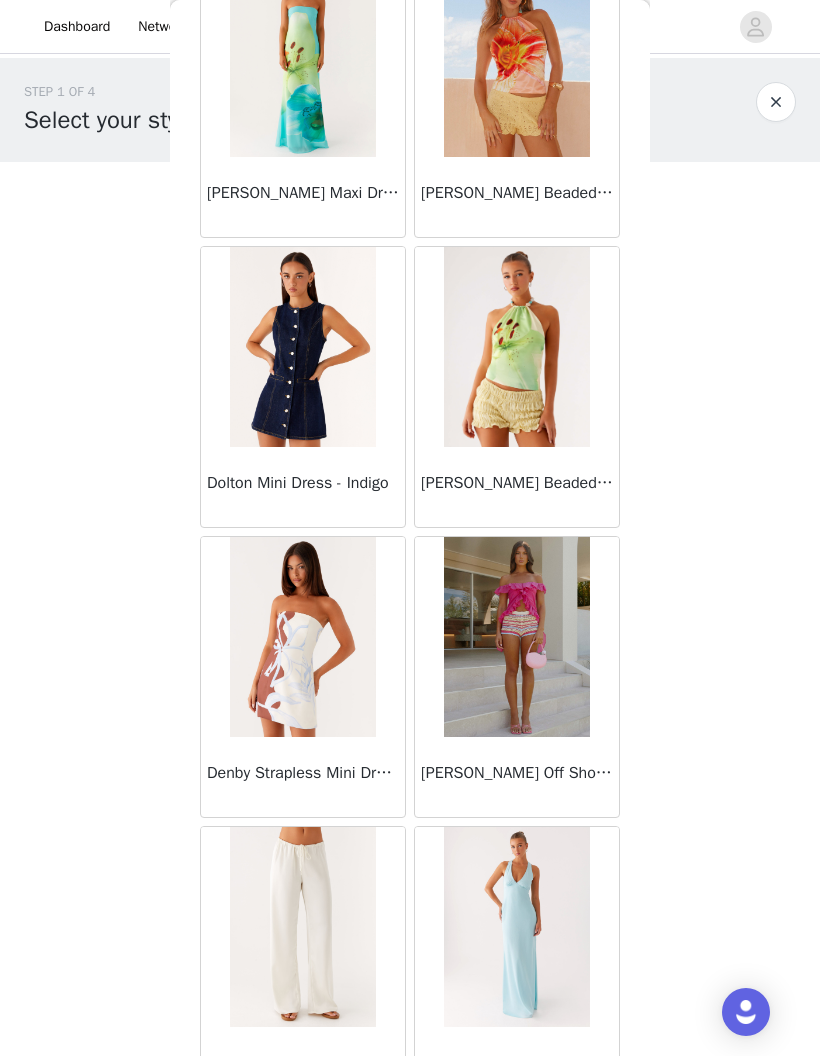 scroll, scrollTop: 13476, scrollLeft: 0, axis: vertical 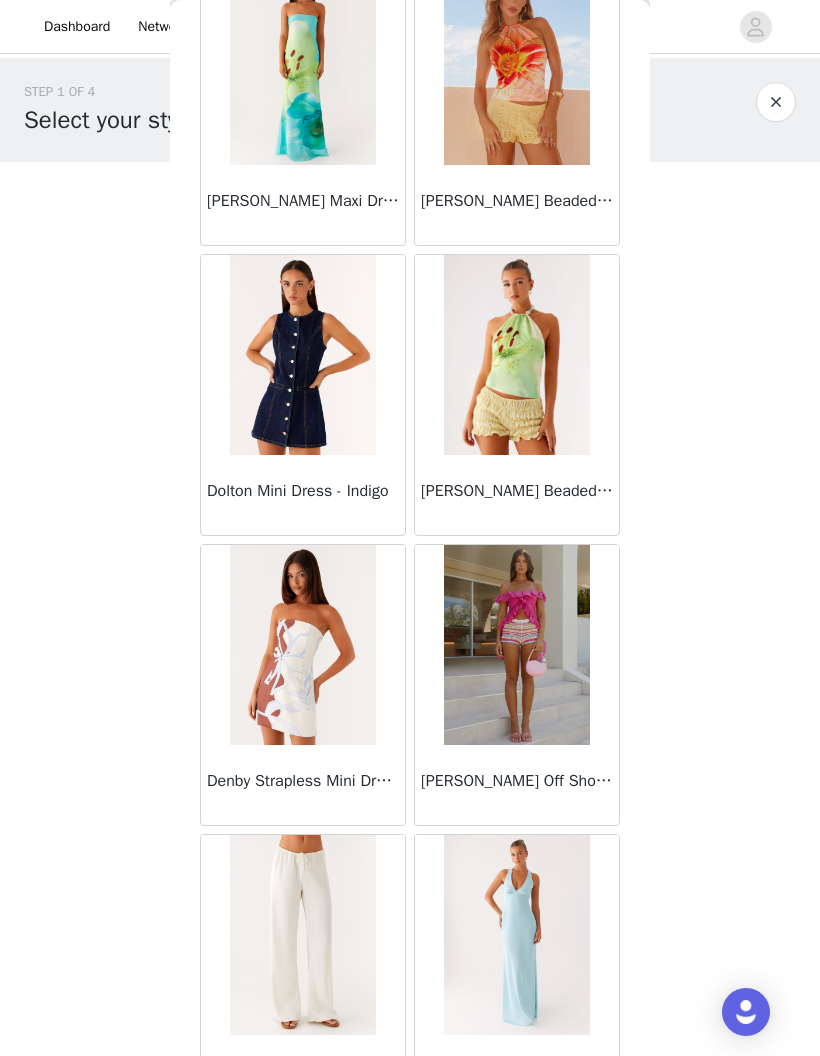 click at bounding box center (302, 355) 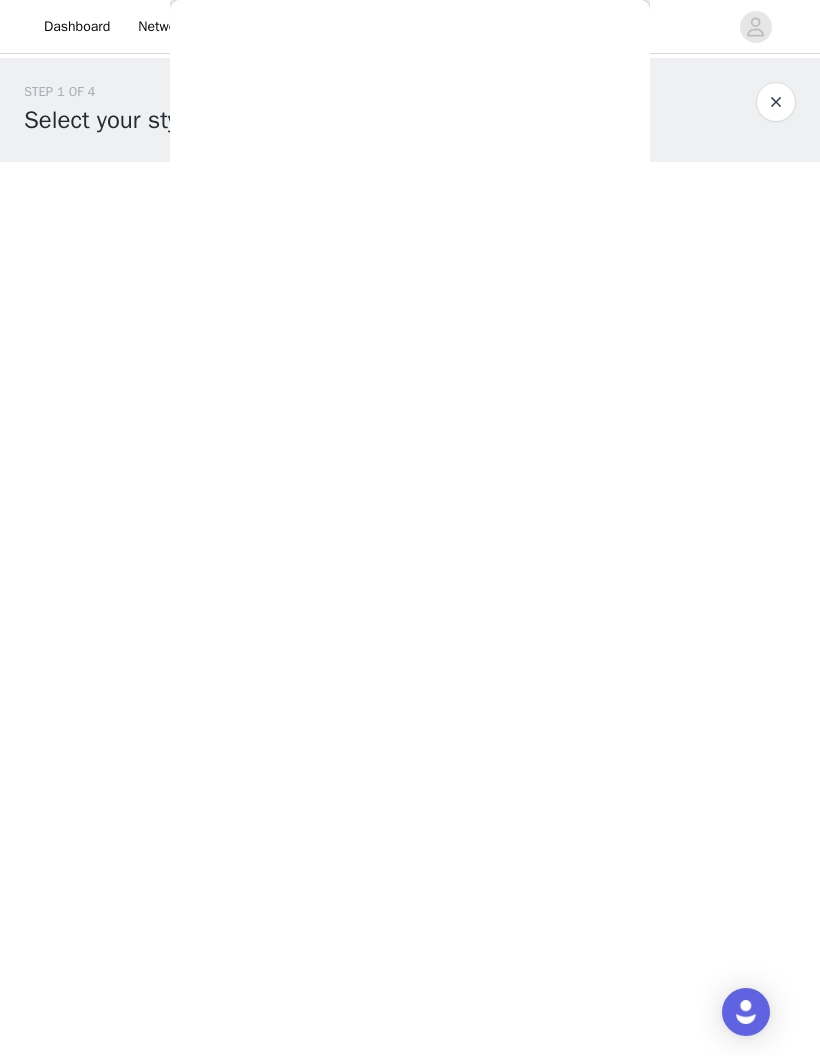 scroll, scrollTop: 0, scrollLeft: 0, axis: both 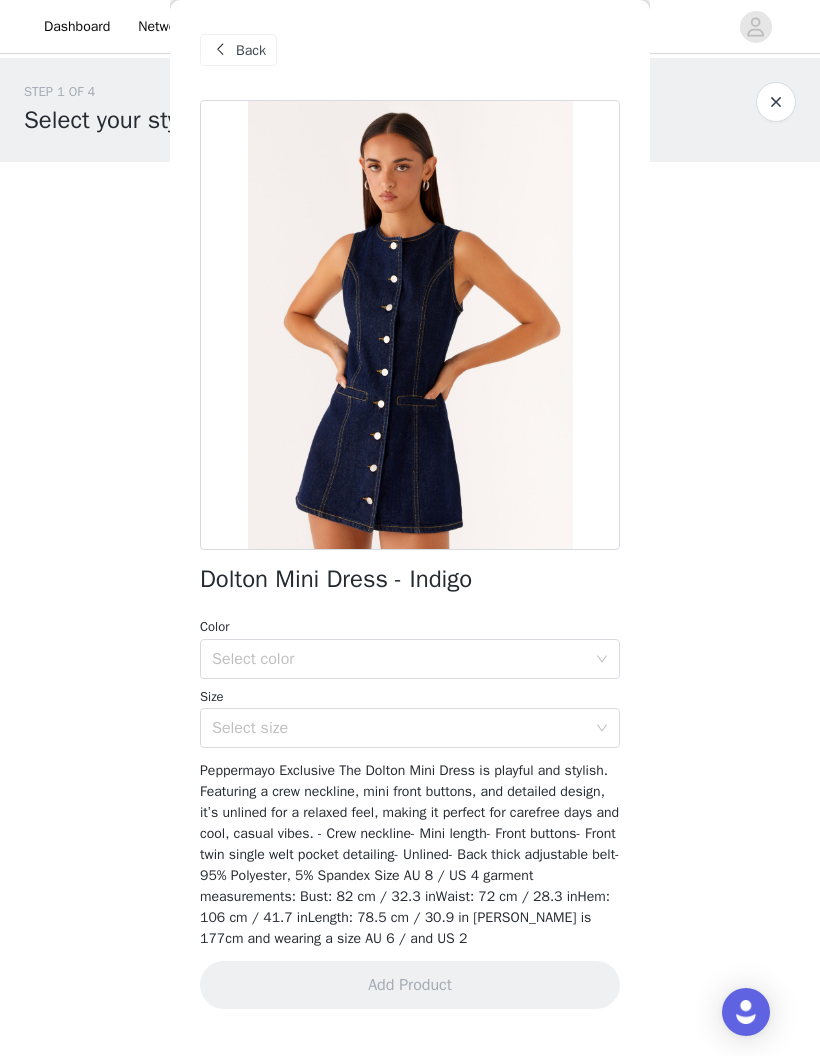 click on "Select color" at bounding box center [399, 659] 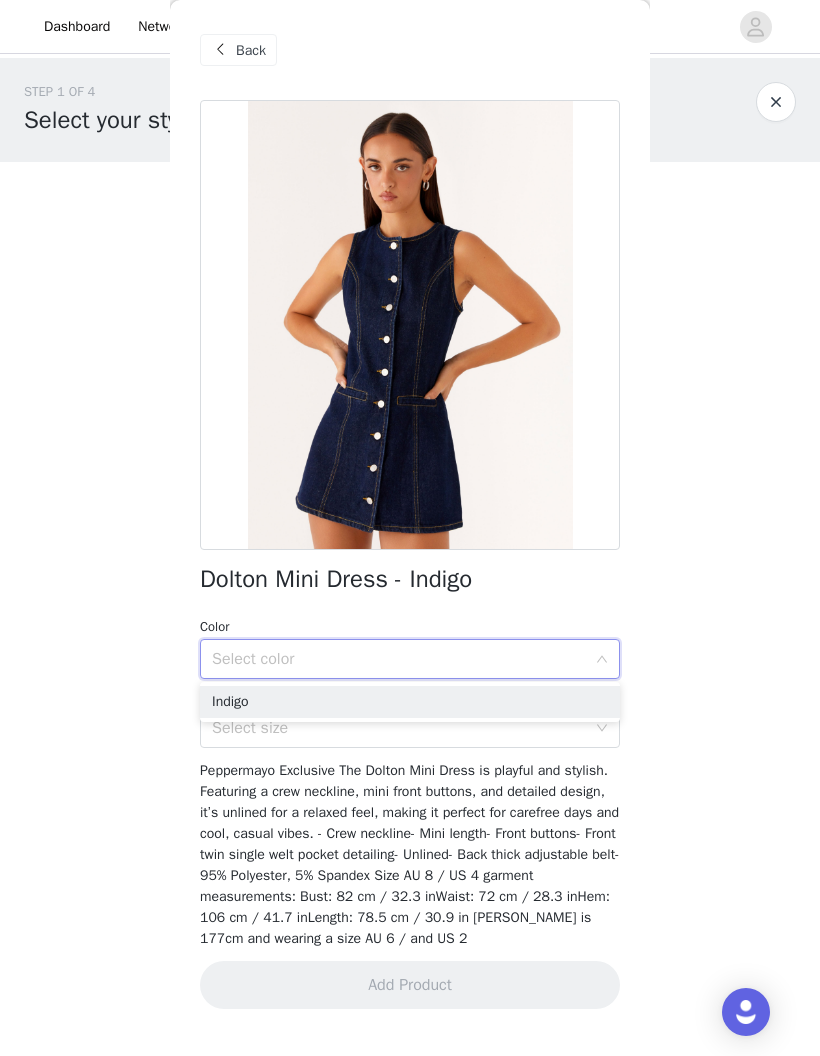 click on "Indigo" at bounding box center [410, 702] 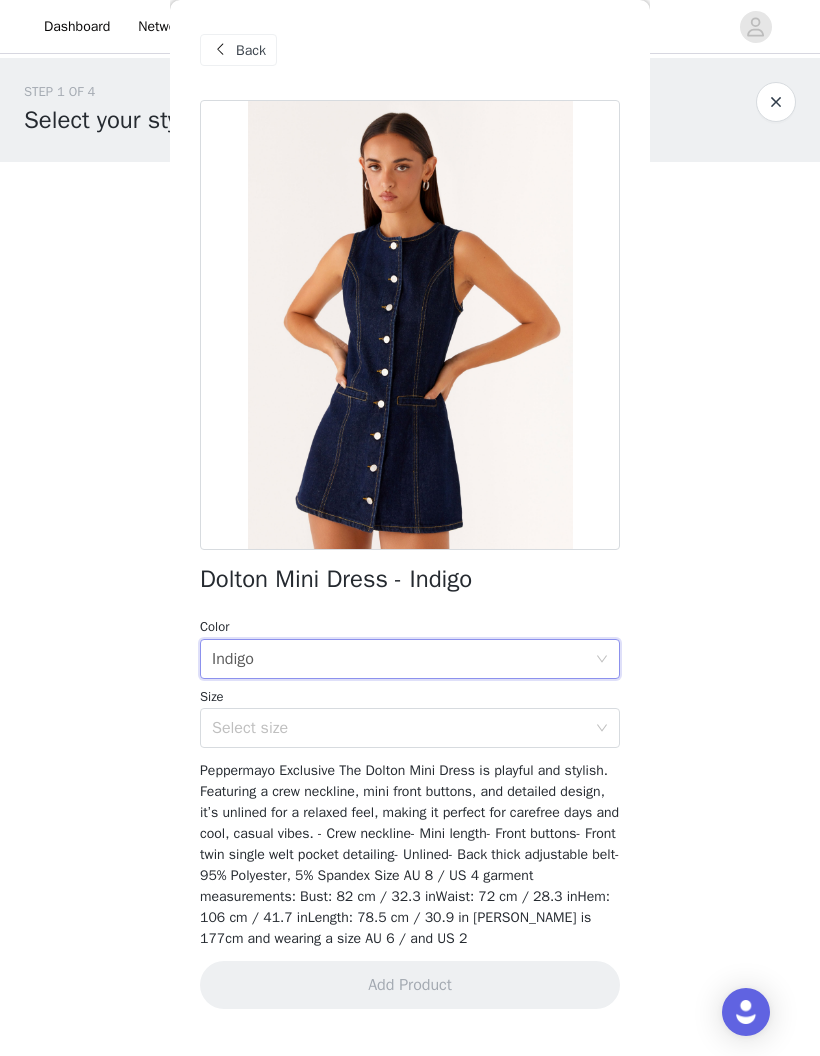 click on "Select size" at bounding box center (399, 728) 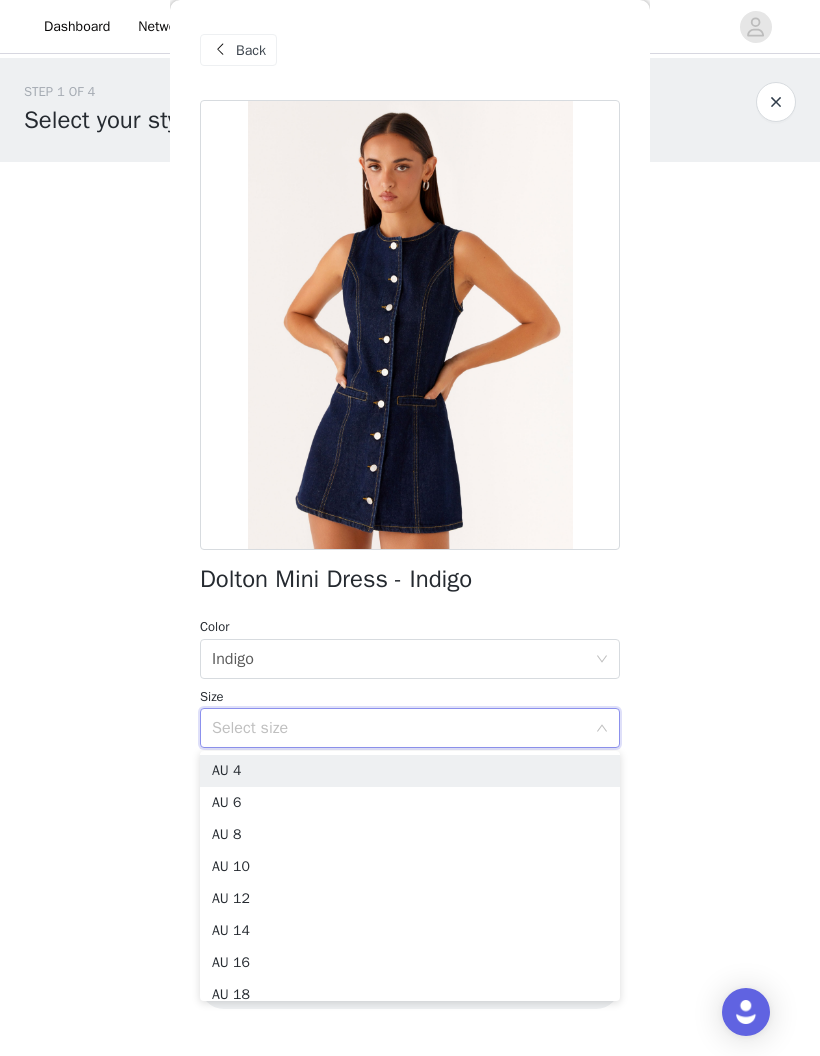 click on "AU 6" at bounding box center (410, 803) 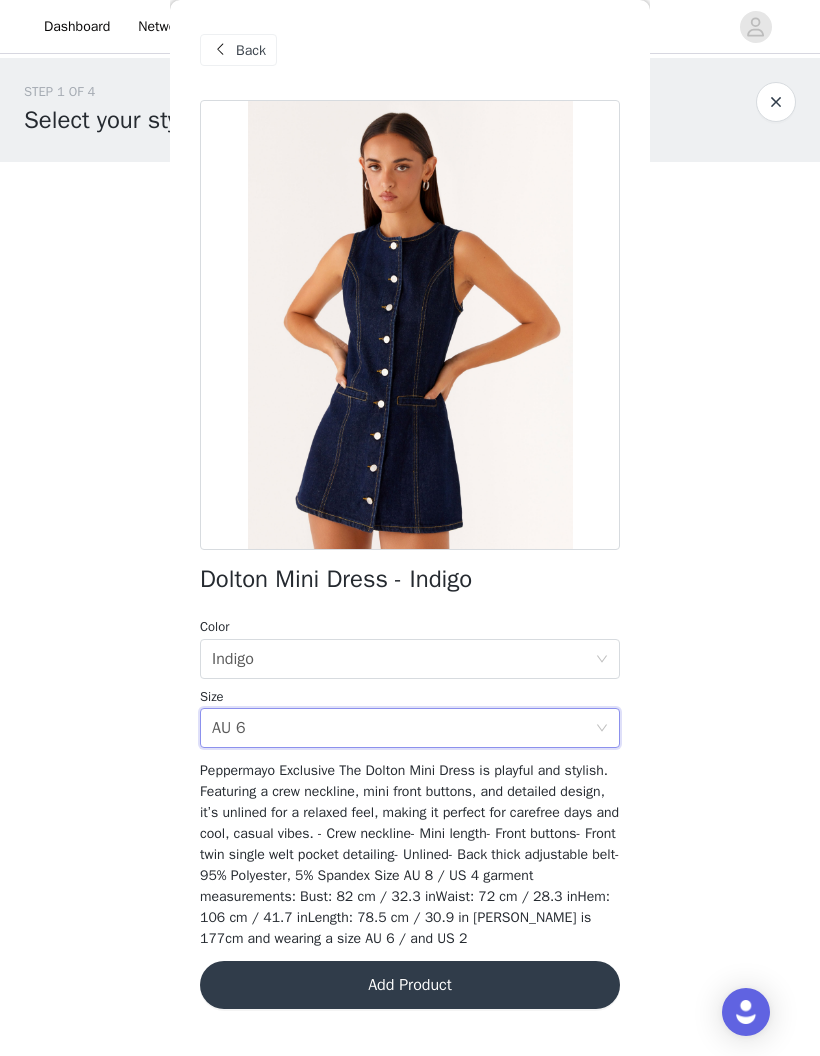 click on "Add Product" at bounding box center (410, 985) 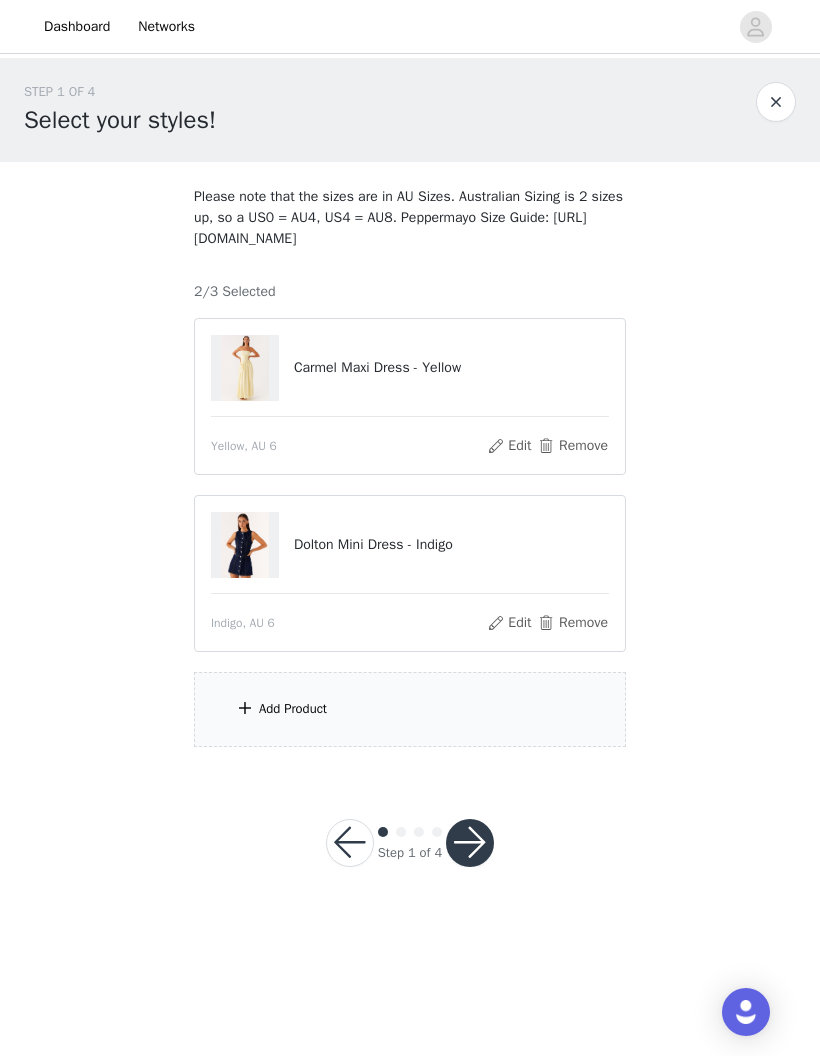 click on "Add Product" at bounding box center (410, 709) 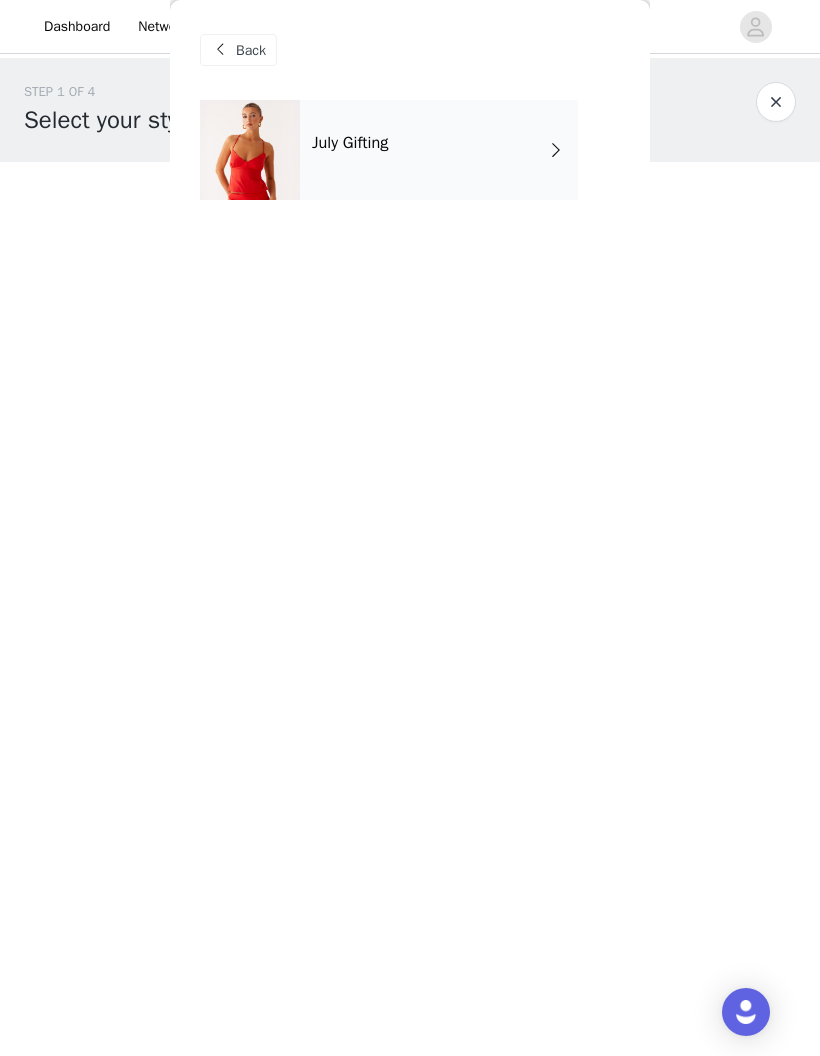 click on "July Gifting" at bounding box center [439, 150] 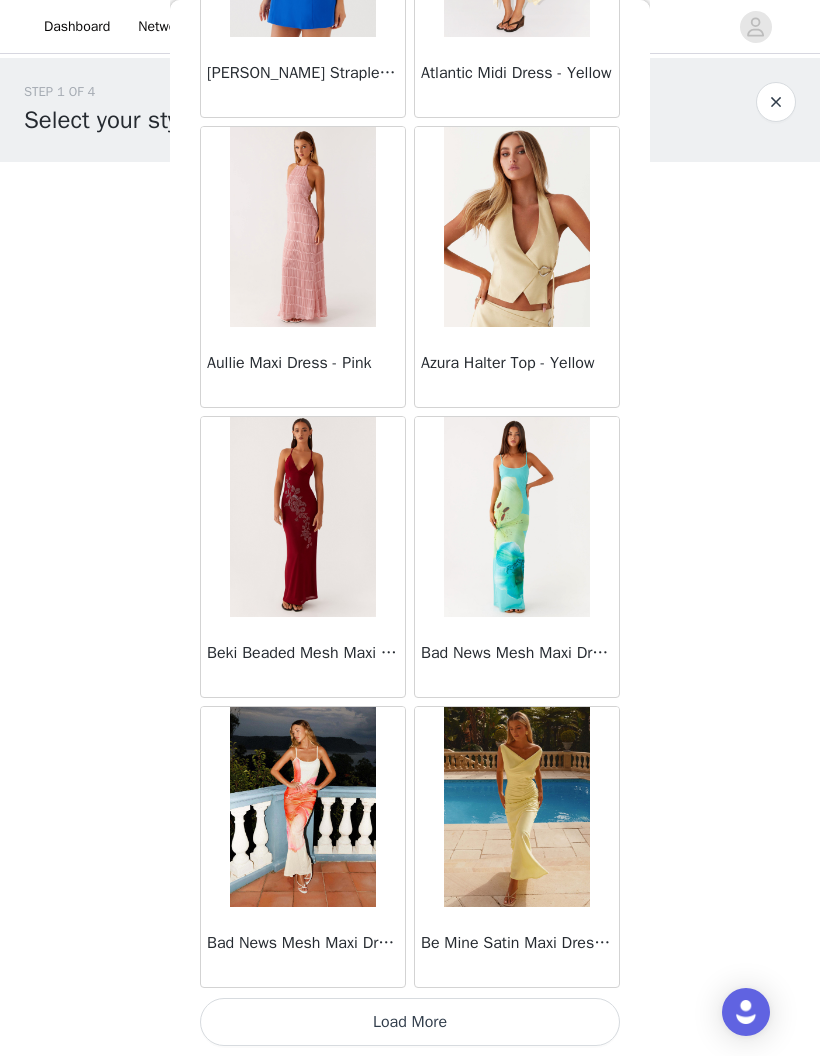 click on "Load More" at bounding box center (410, 1022) 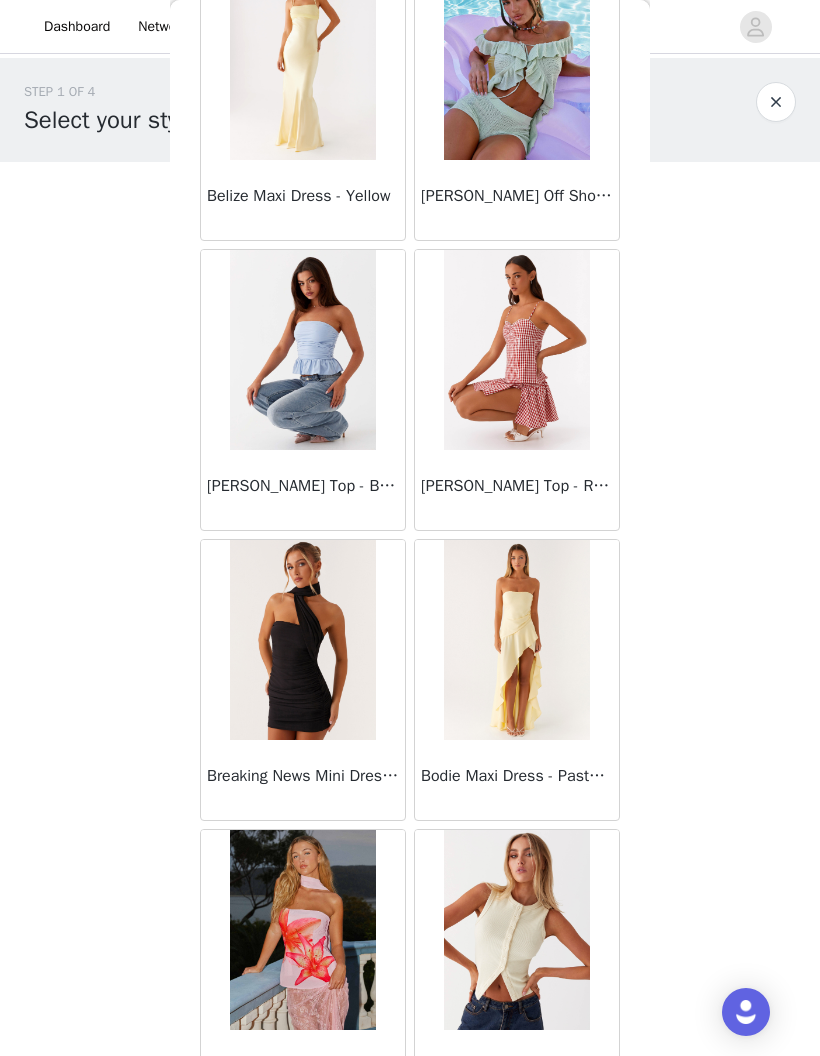 scroll, scrollTop: 3048, scrollLeft: 0, axis: vertical 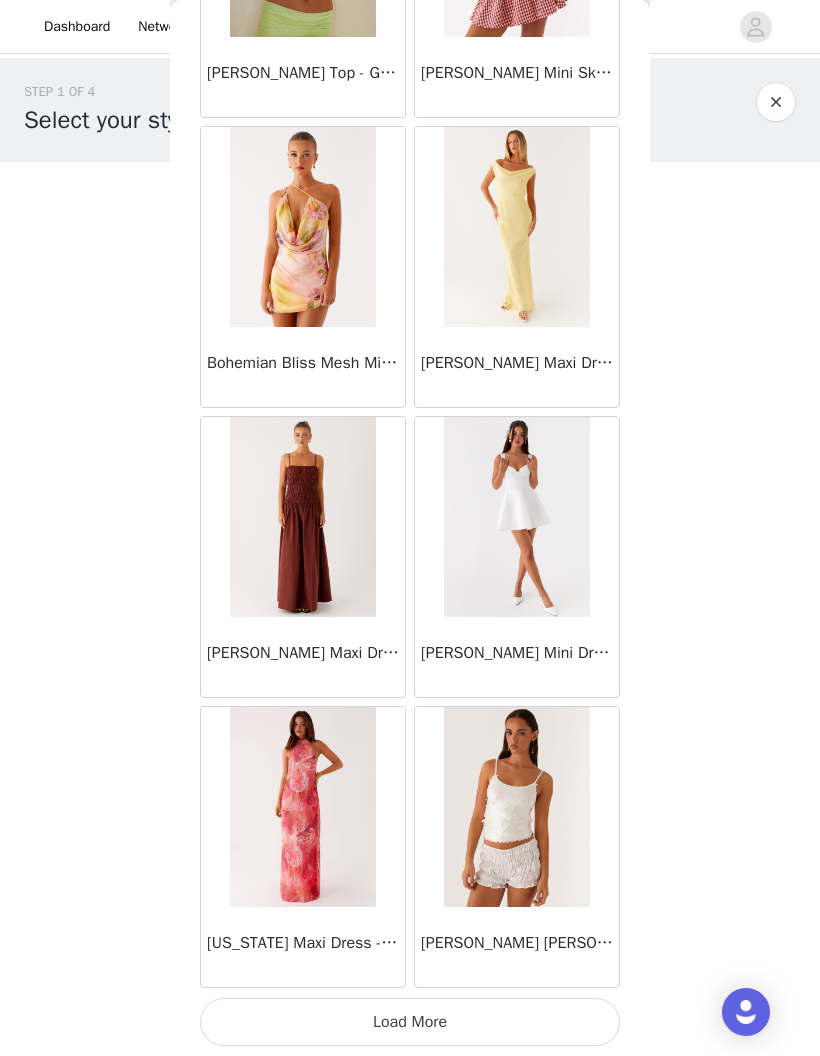 click on "Load More" at bounding box center [410, 1022] 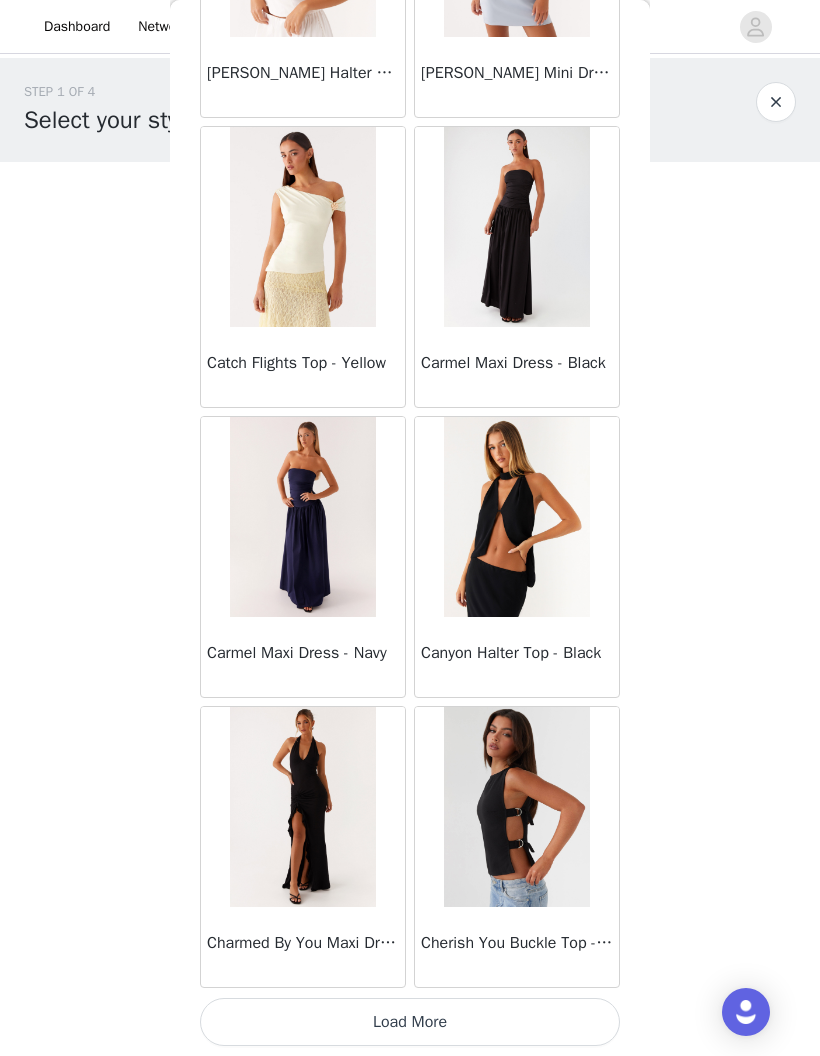 click on "Load More" at bounding box center (410, 1022) 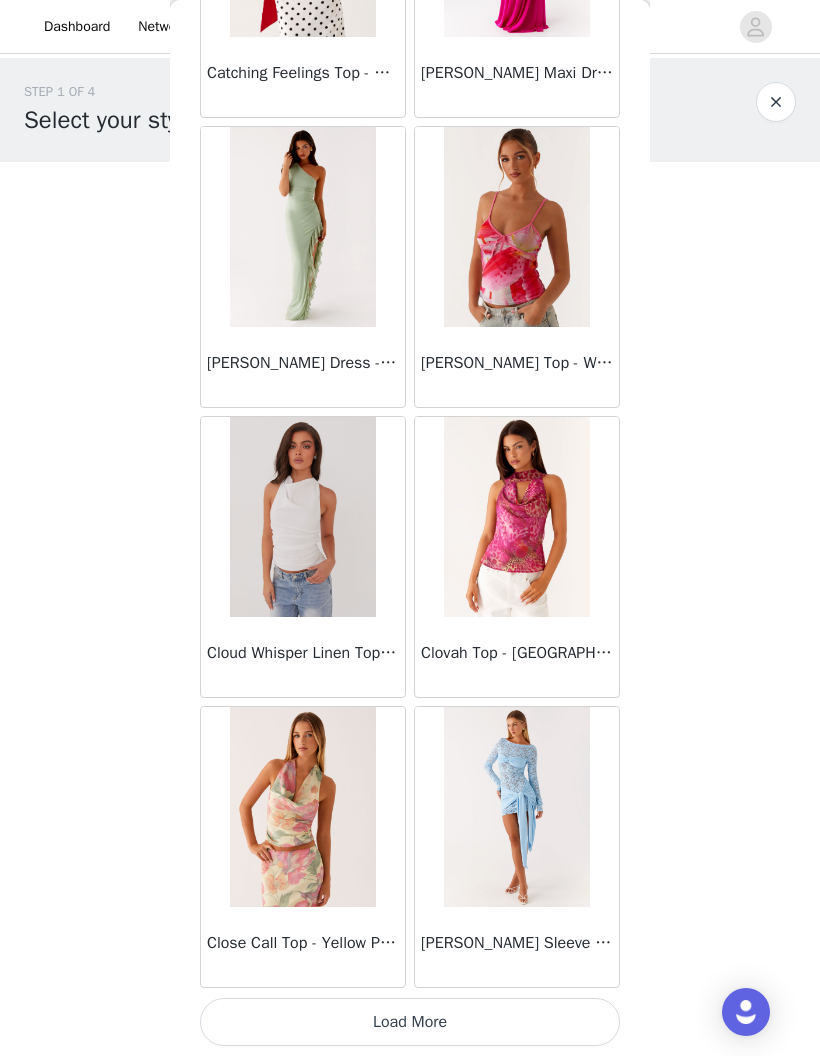 click on "Load More" at bounding box center [410, 1022] 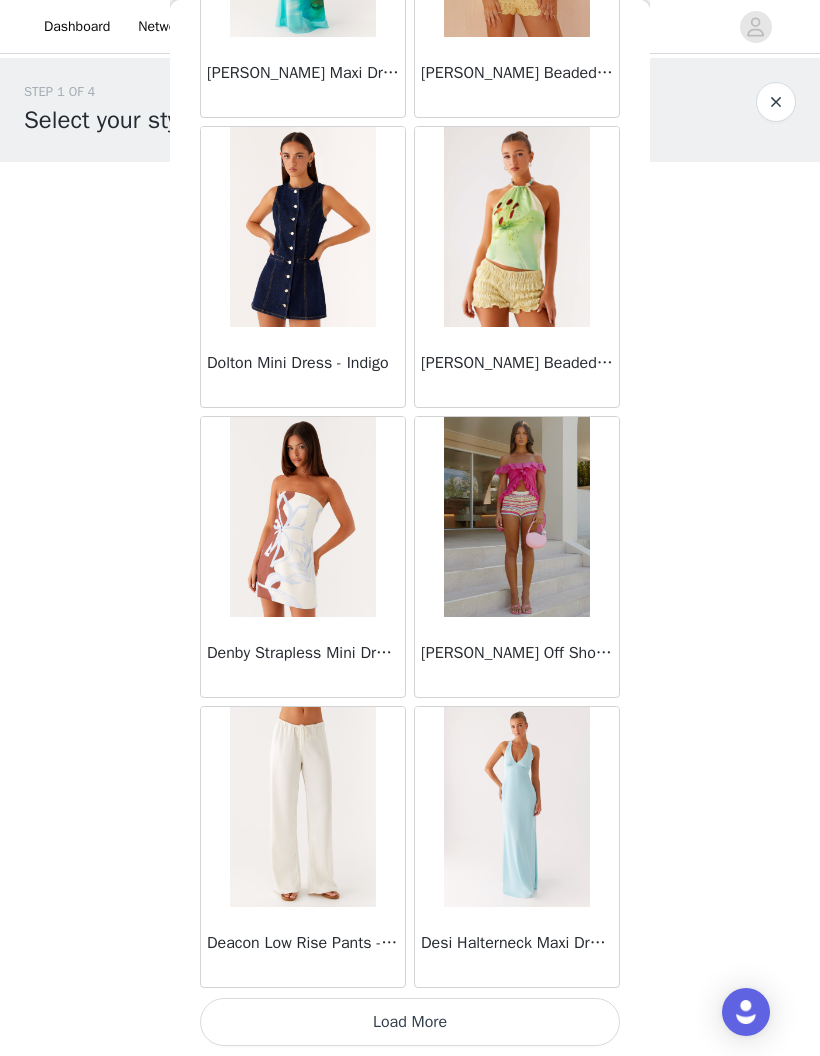 scroll, scrollTop: 13604, scrollLeft: 0, axis: vertical 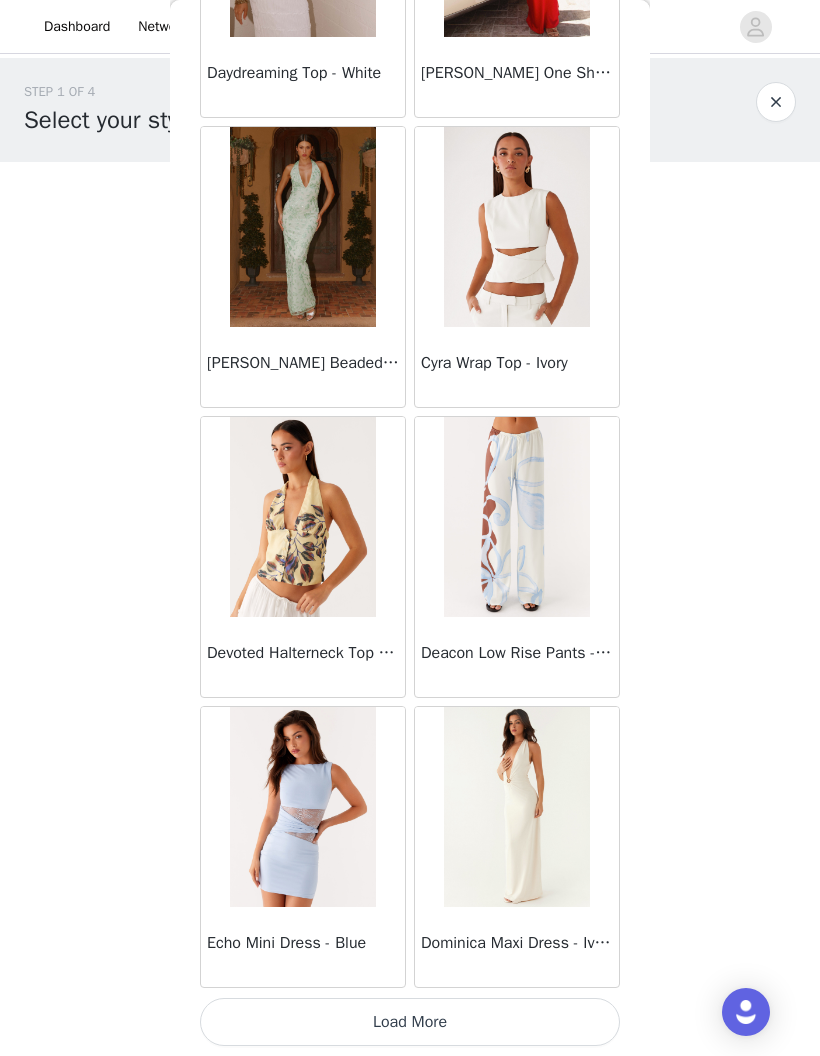 click on "Load More" at bounding box center [410, 1022] 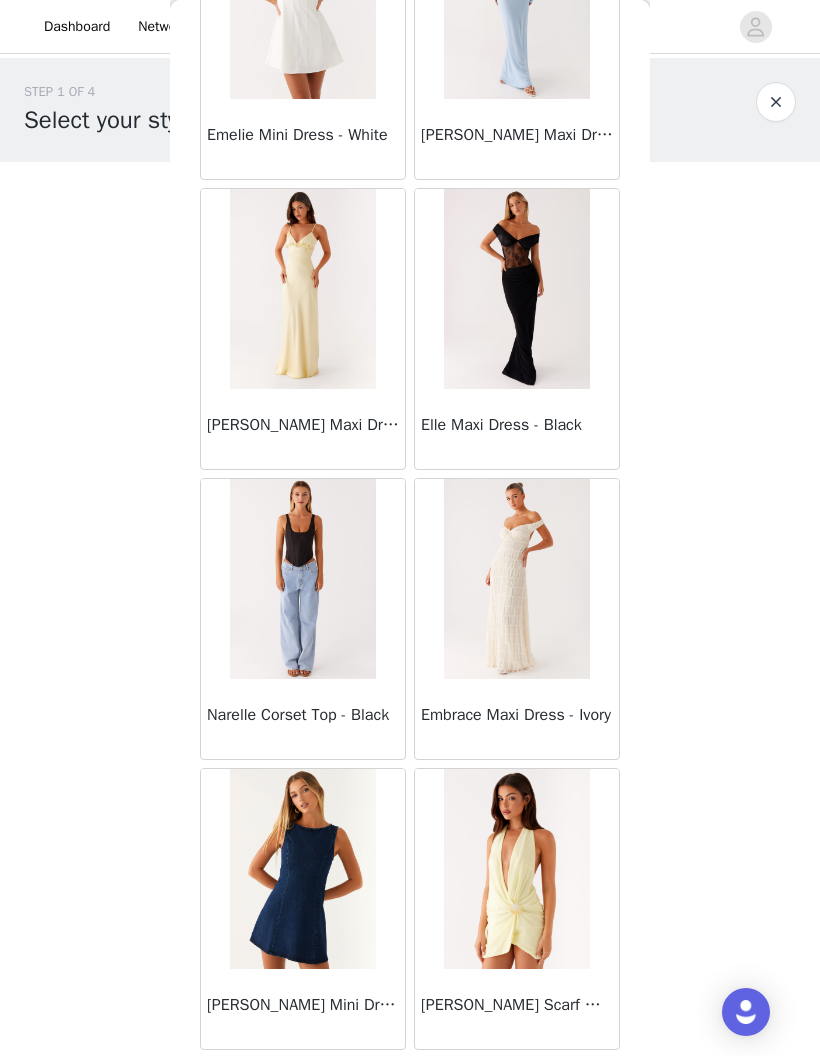 scroll, scrollTop: 18489, scrollLeft: 0, axis: vertical 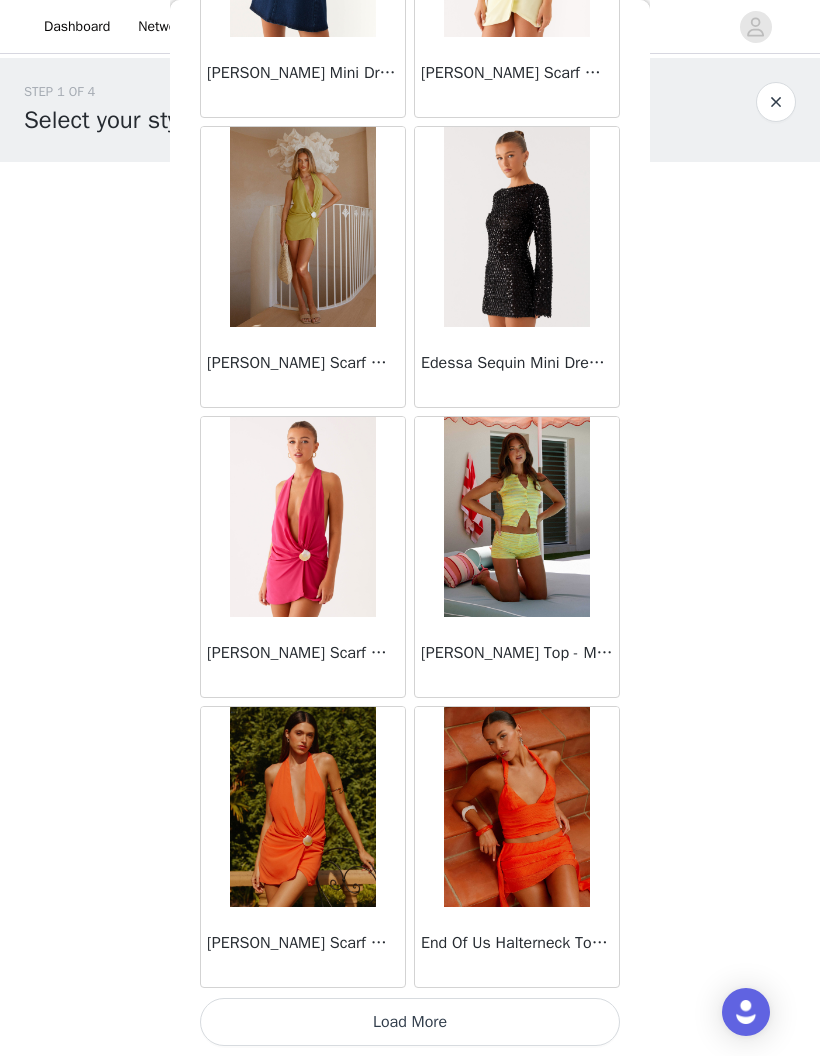 click on "Load More" at bounding box center (410, 1022) 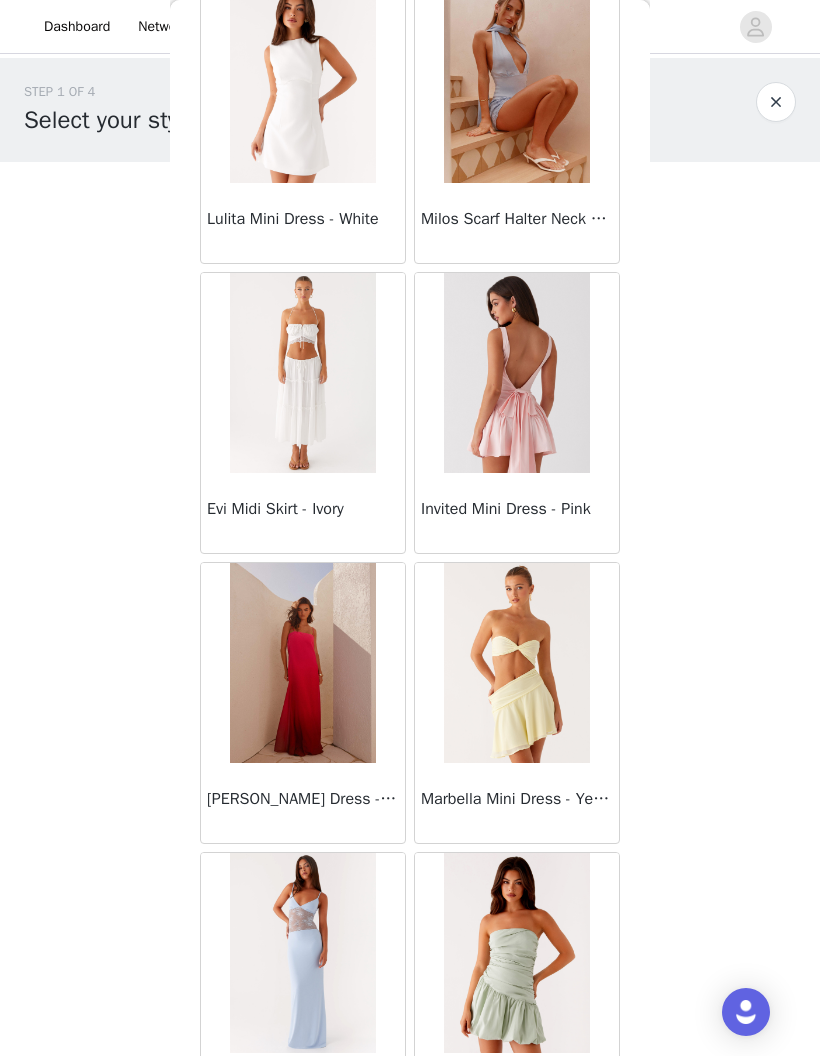 scroll, scrollTop: 21289, scrollLeft: 0, axis: vertical 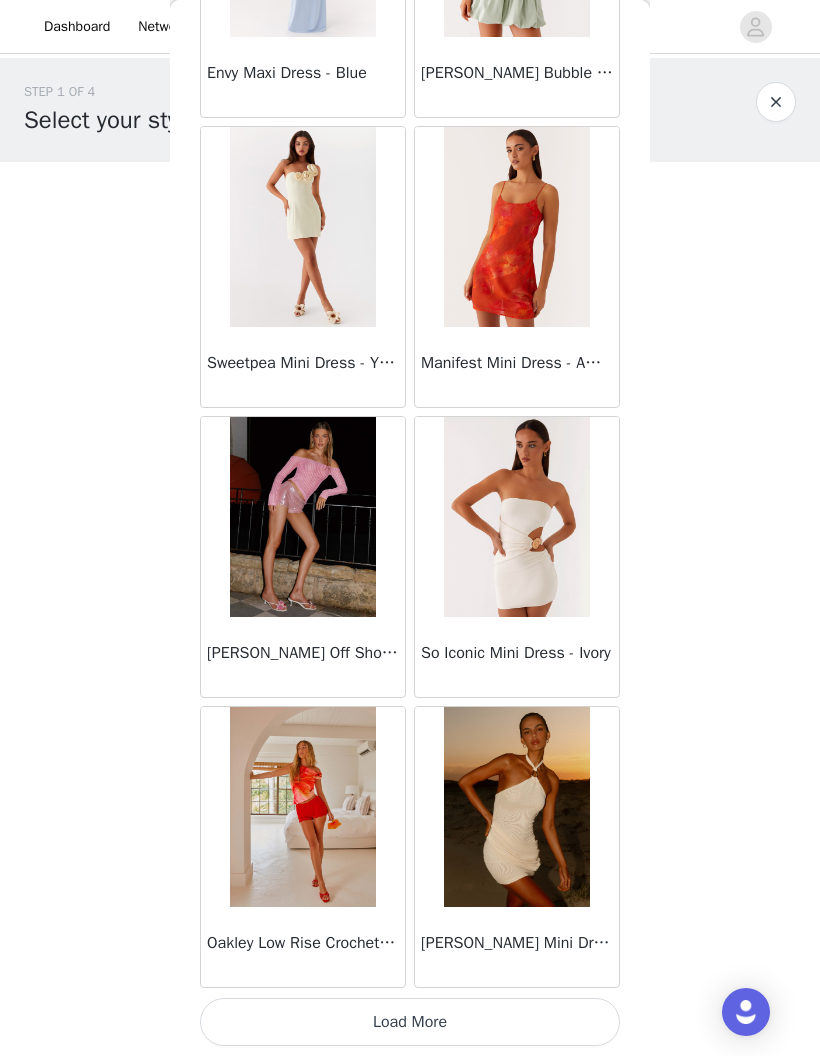 click on "Load More" at bounding box center (410, 1022) 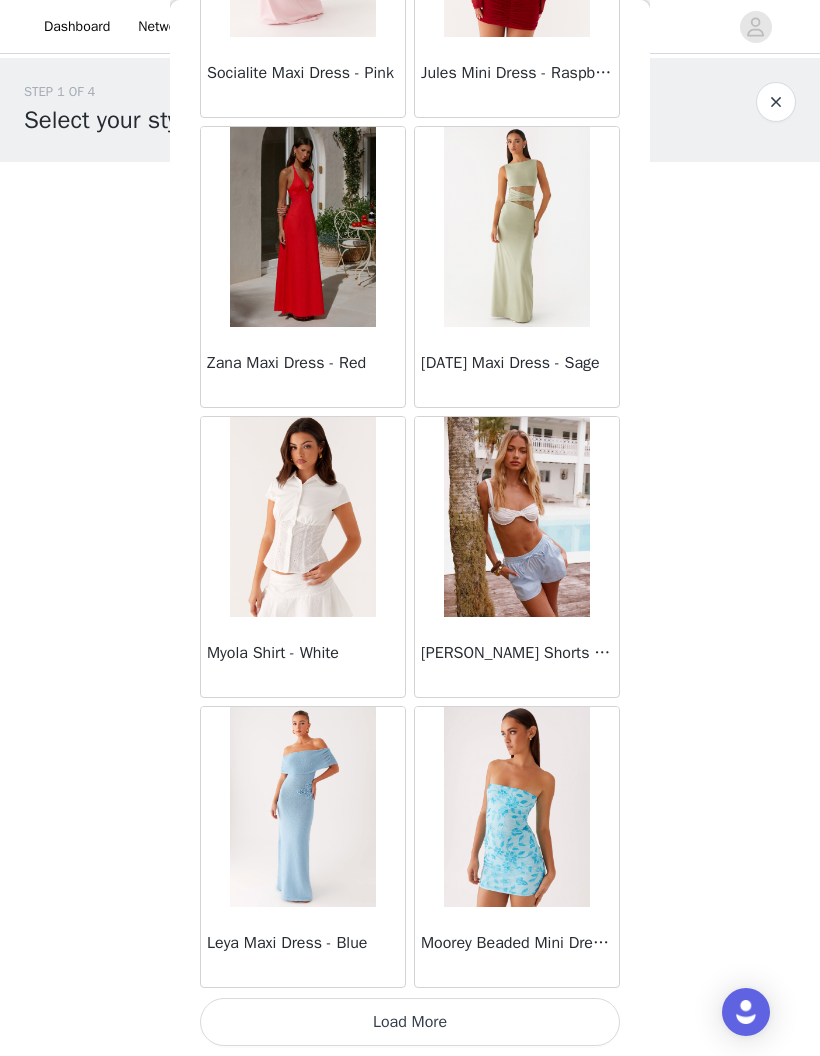 scroll, scrollTop: 25204, scrollLeft: 0, axis: vertical 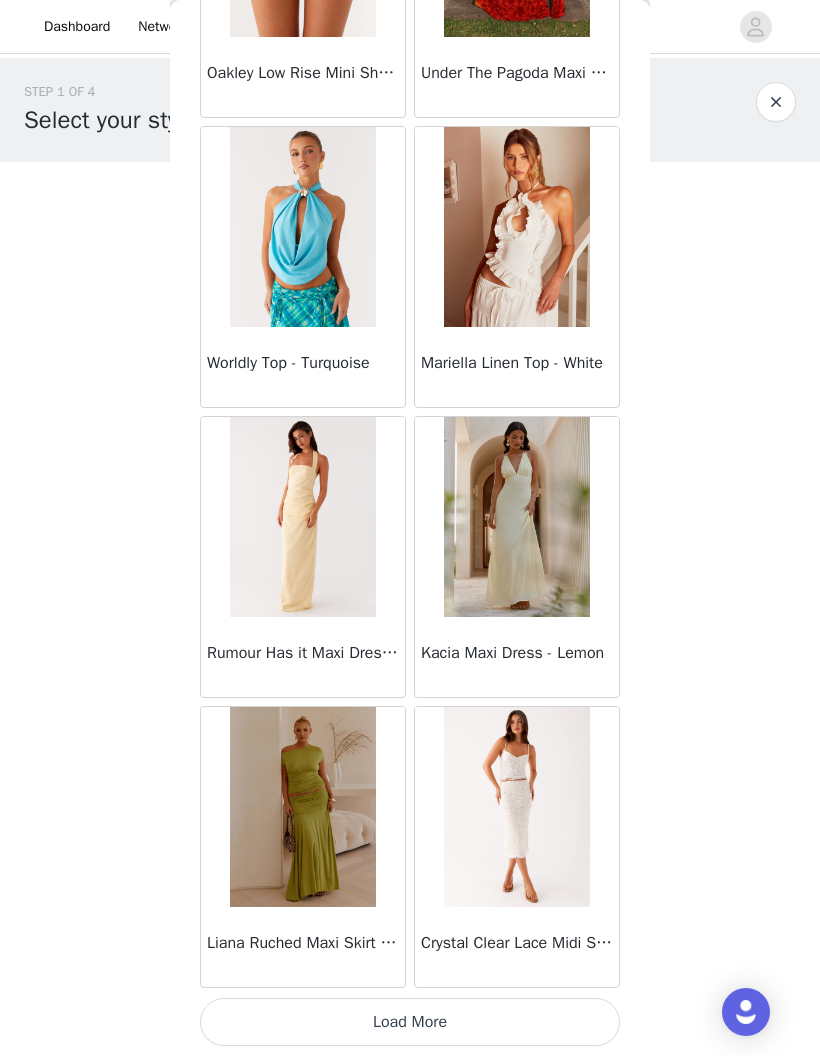 click on "Load More" at bounding box center (410, 1022) 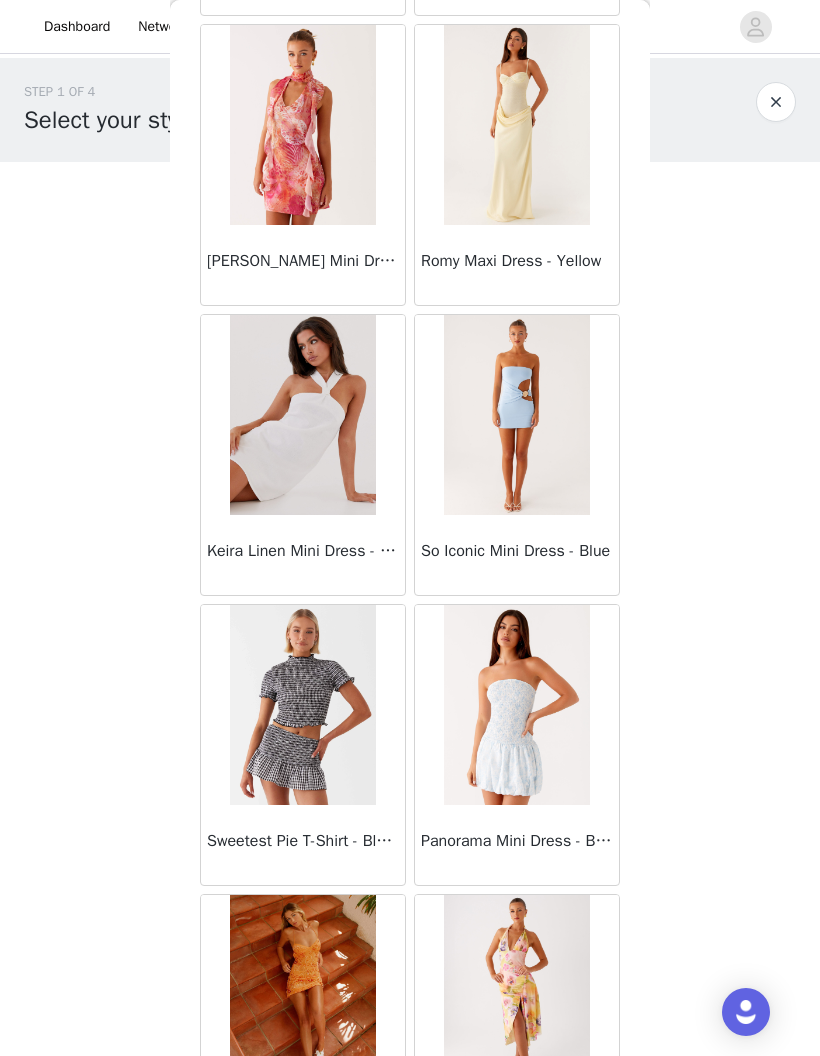 scroll, scrollTop: 29091, scrollLeft: 0, axis: vertical 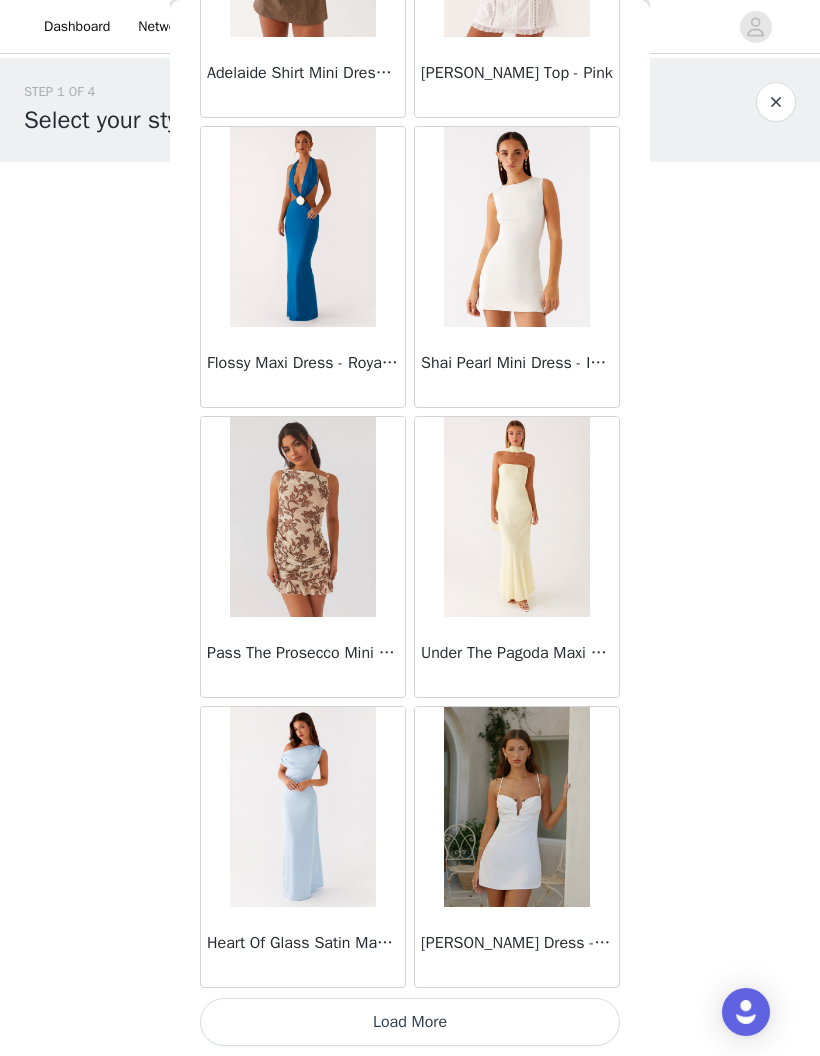 click on "Load More" at bounding box center [410, 1022] 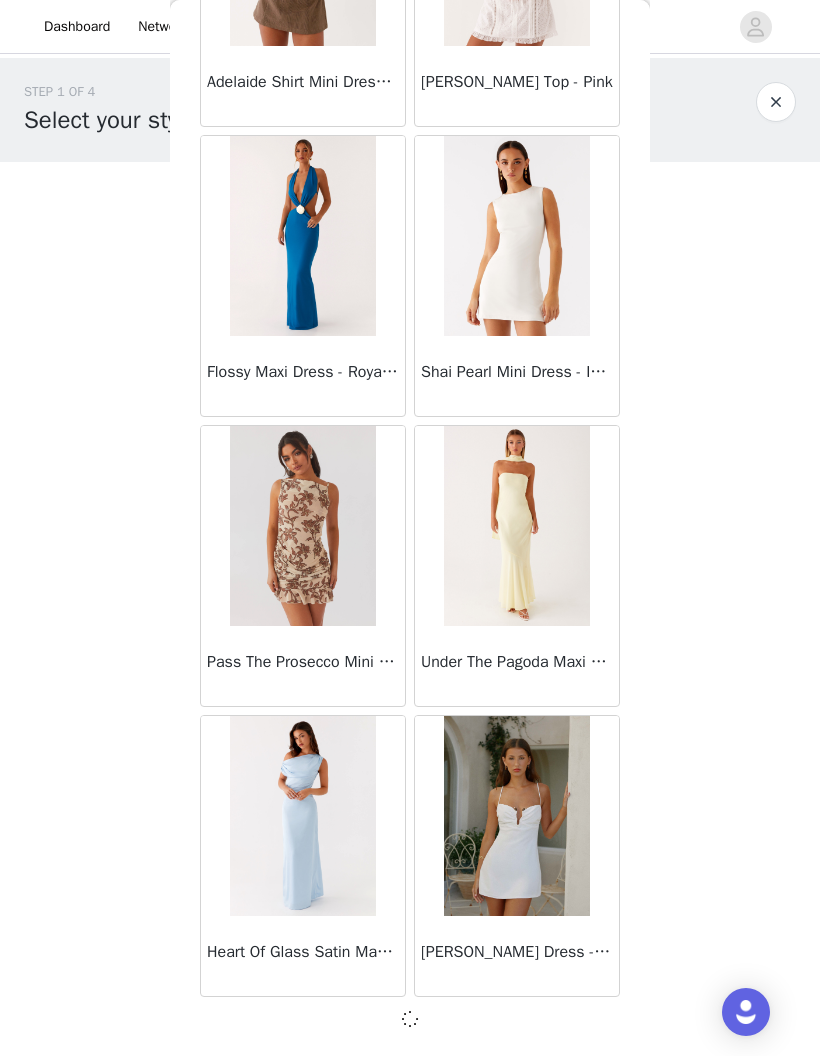 scroll, scrollTop: 30995, scrollLeft: 0, axis: vertical 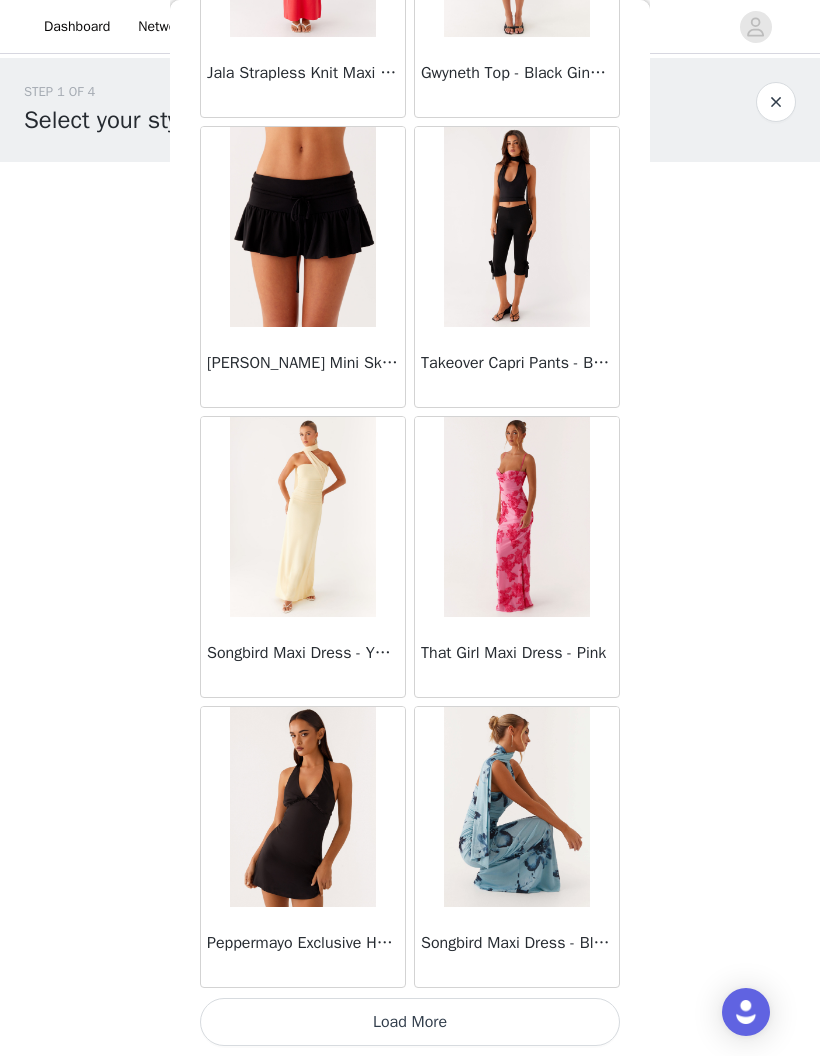 click on "Load More" at bounding box center (410, 1022) 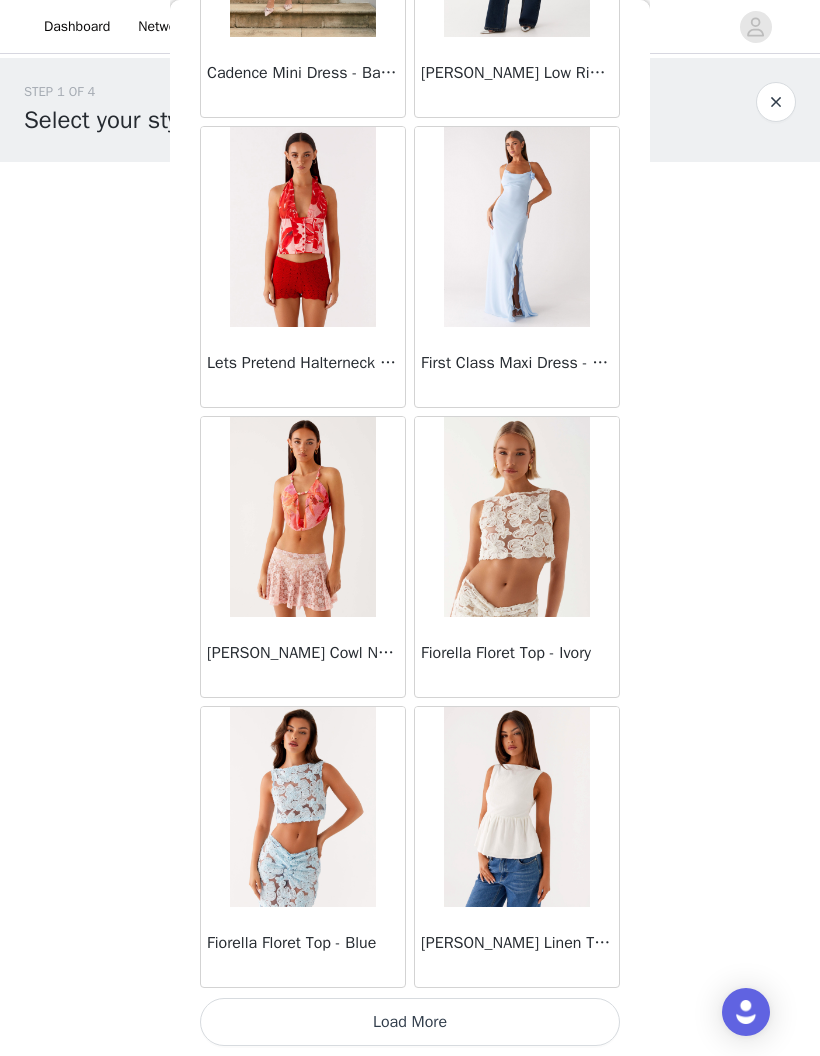 scroll, scrollTop: 36764, scrollLeft: 0, axis: vertical 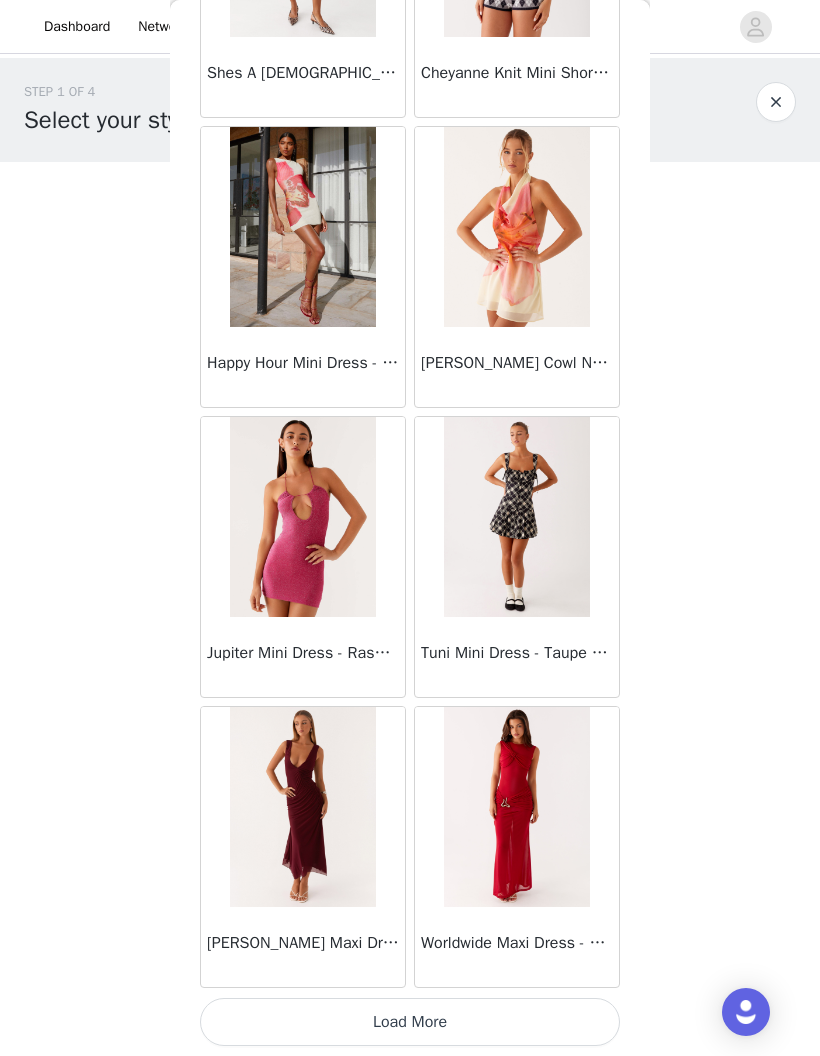 click on "Load More" at bounding box center (410, 1022) 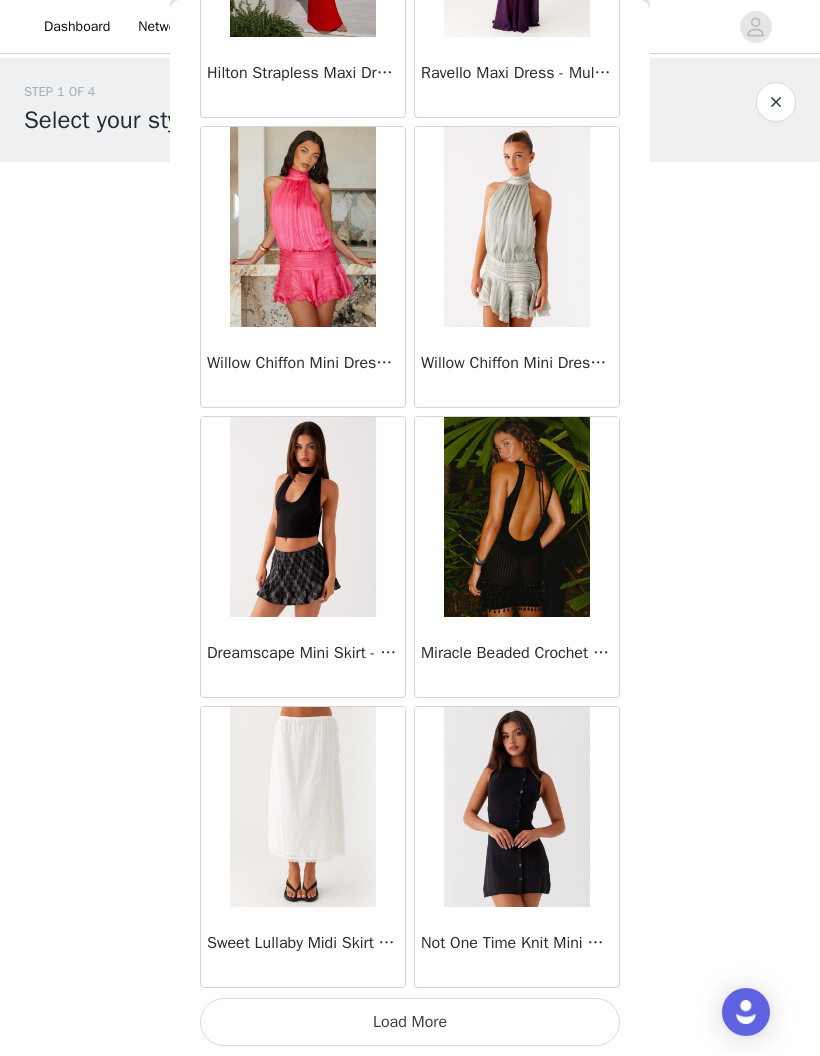 scroll, scrollTop: 42604, scrollLeft: 0, axis: vertical 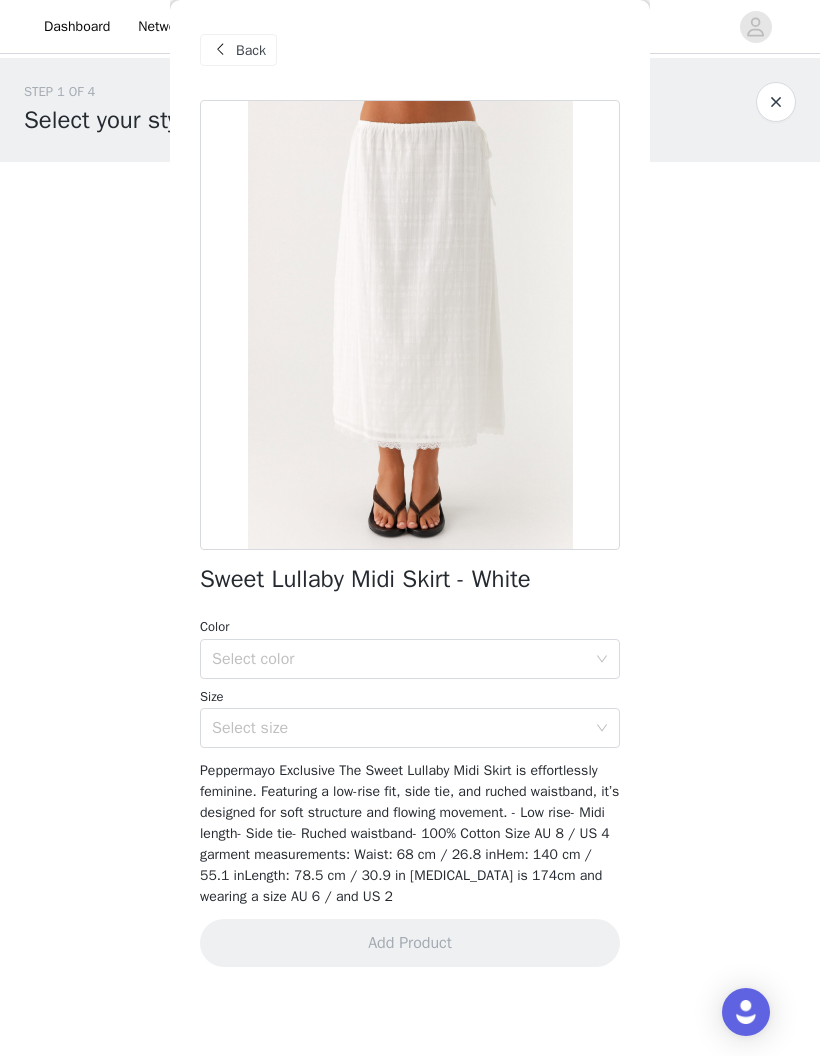 click at bounding box center (410, 325) 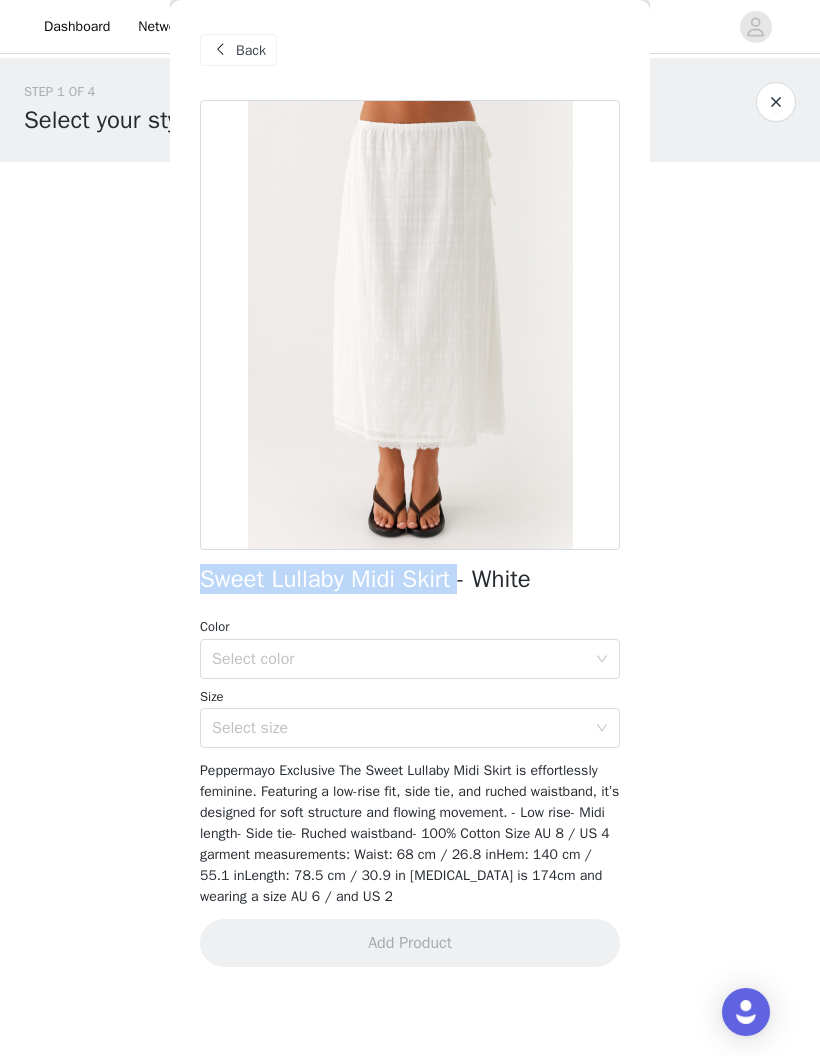 copy on "Sweet Lullaby Midi Skirt" 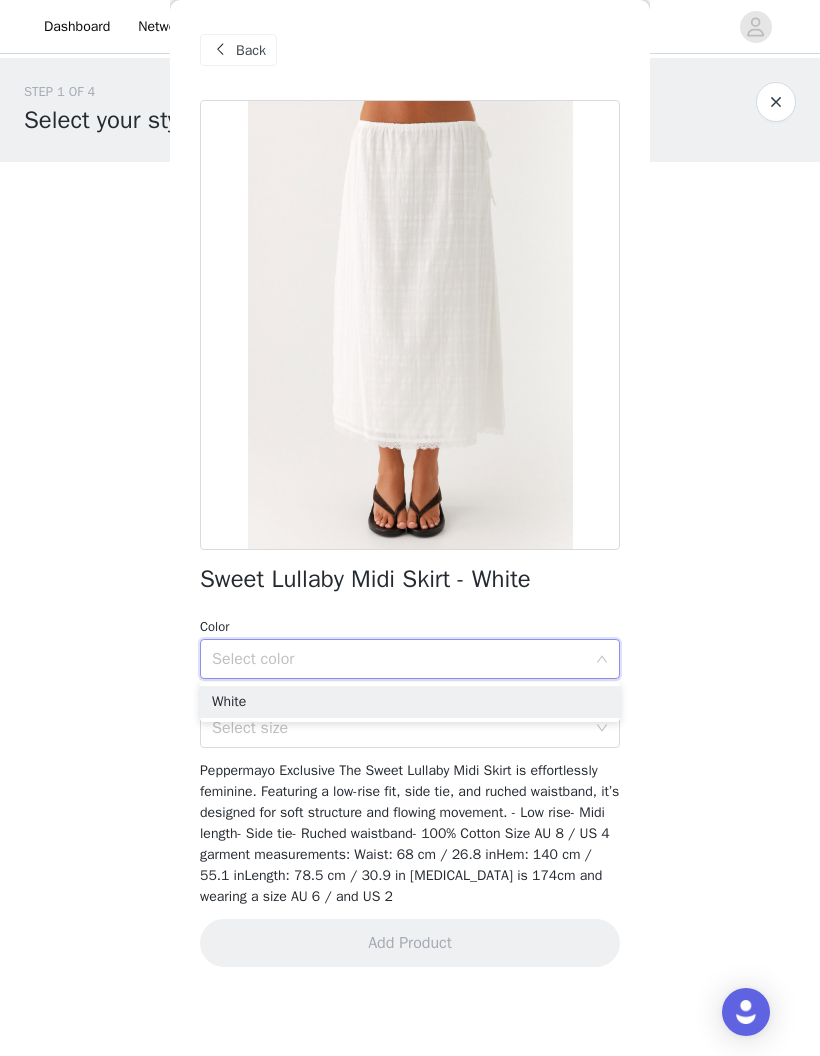 click on "White" at bounding box center [410, 702] 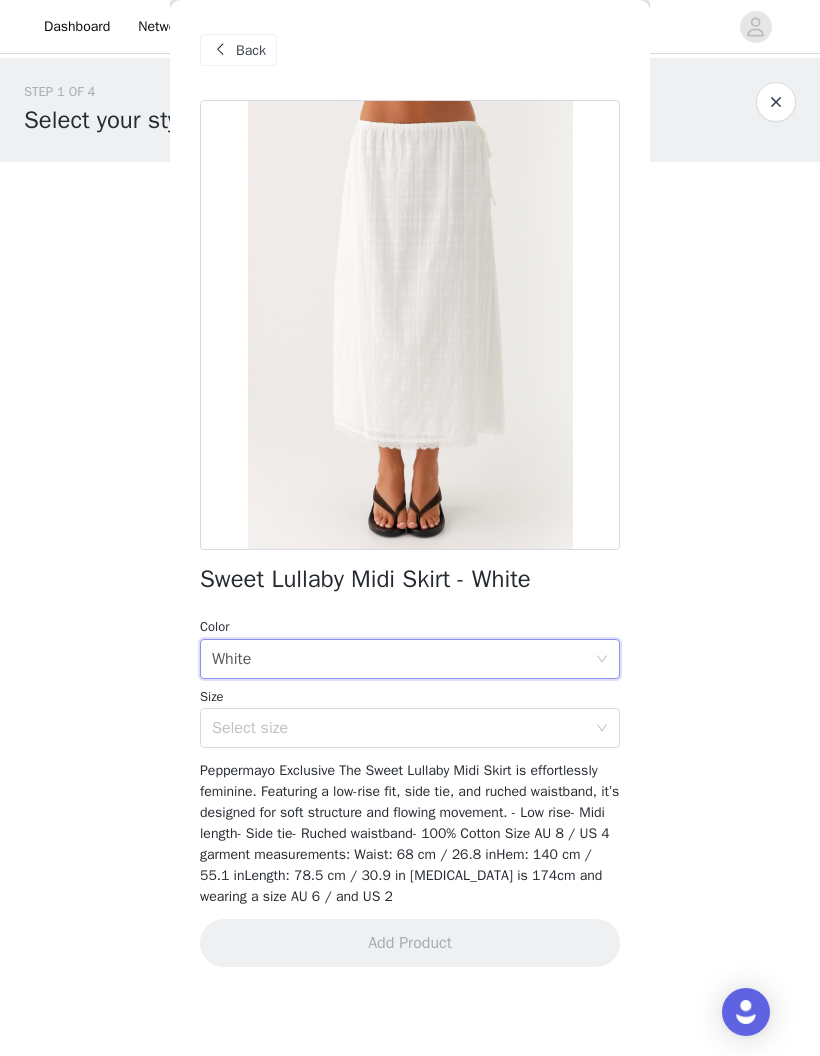 click on "Select size" at bounding box center (399, 728) 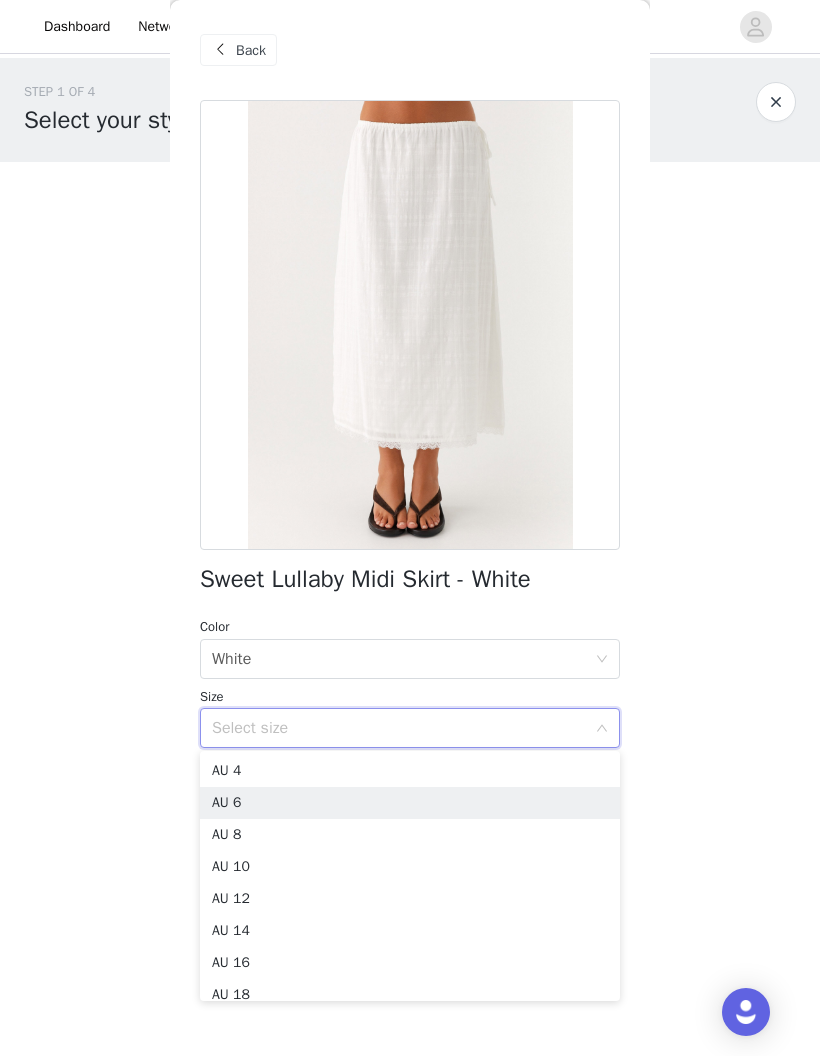 click on "AU 6" at bounding box center (410, 803) 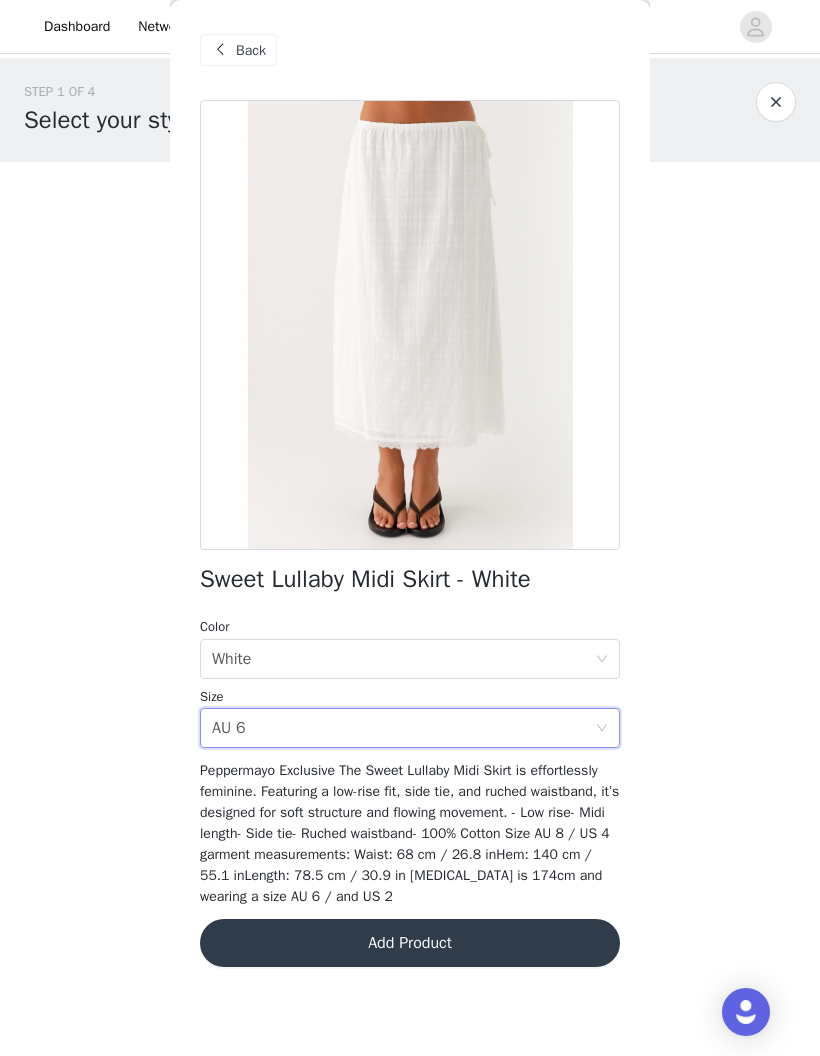 click on "Add Product" at bounding box center [410, 943] 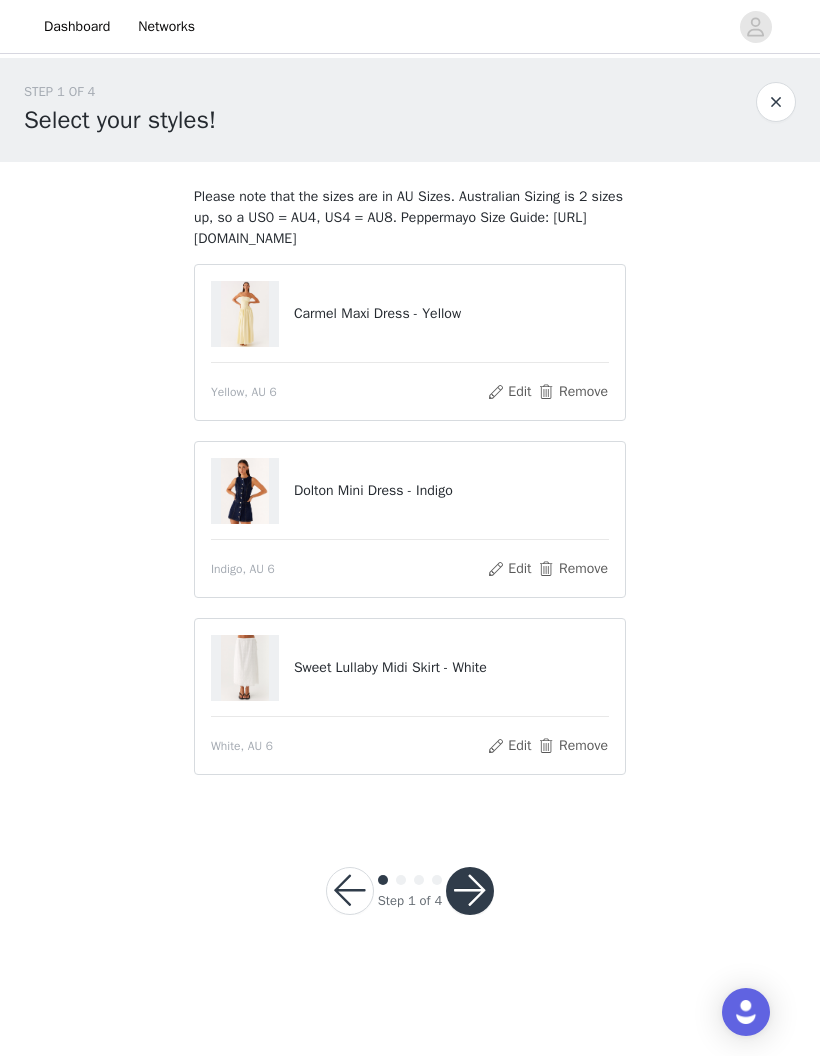 click at bounding box center (245, 314) 